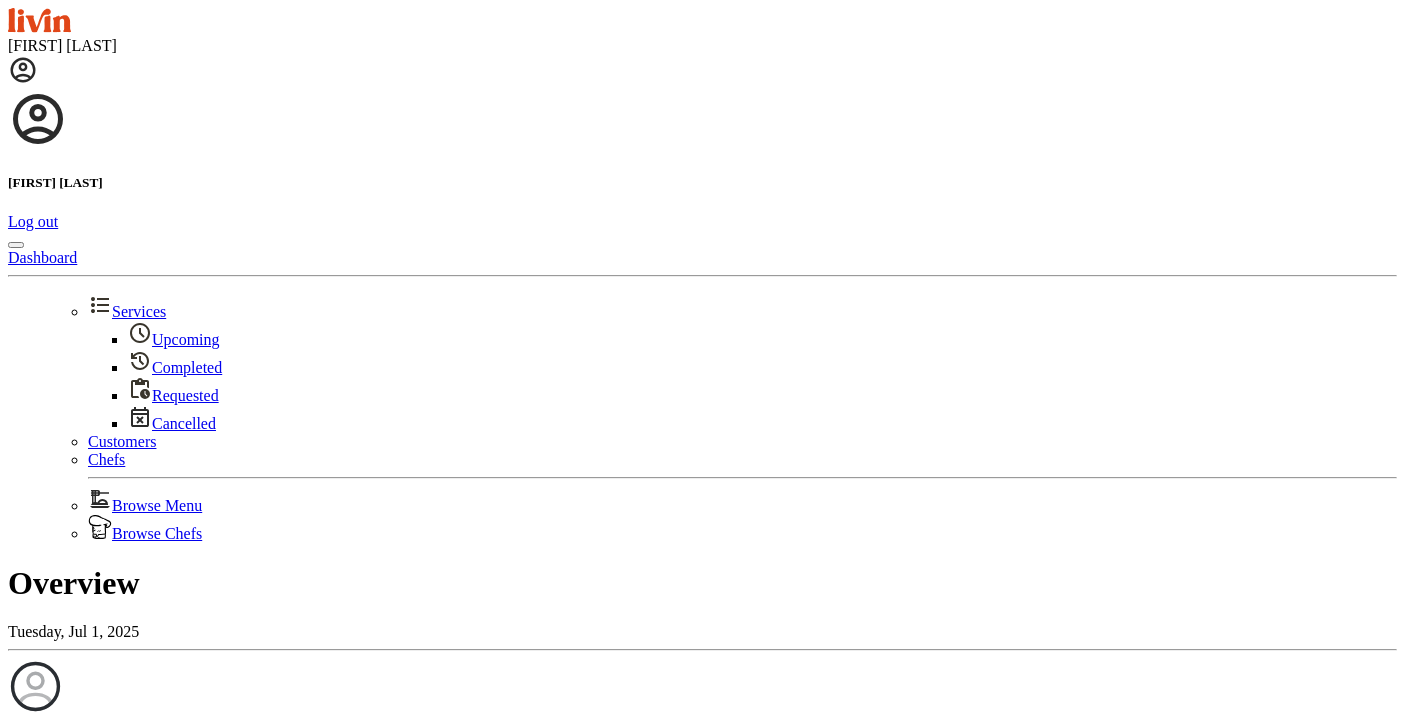 scroll, scrollTop: 0, scrollLeft: 0, axis: both 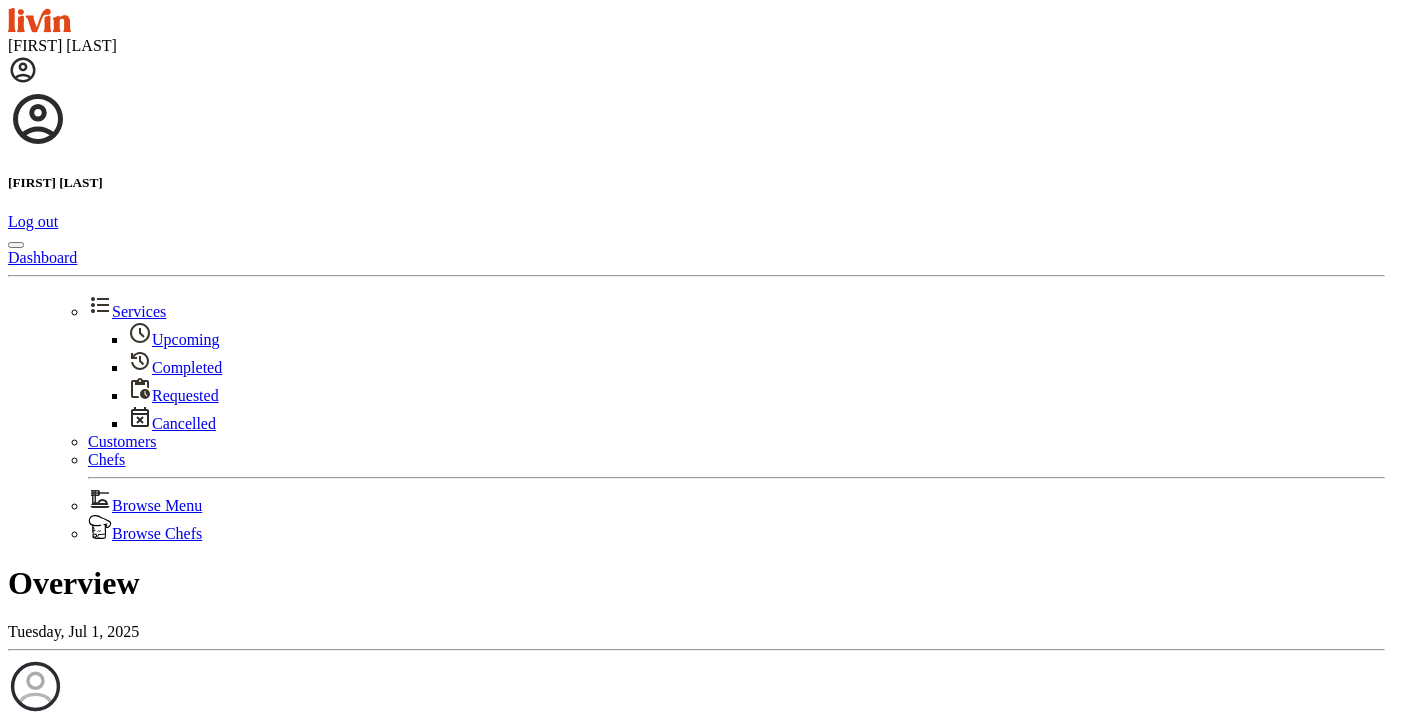 click on "Browse Chefs" at bounding box center (145, 533) 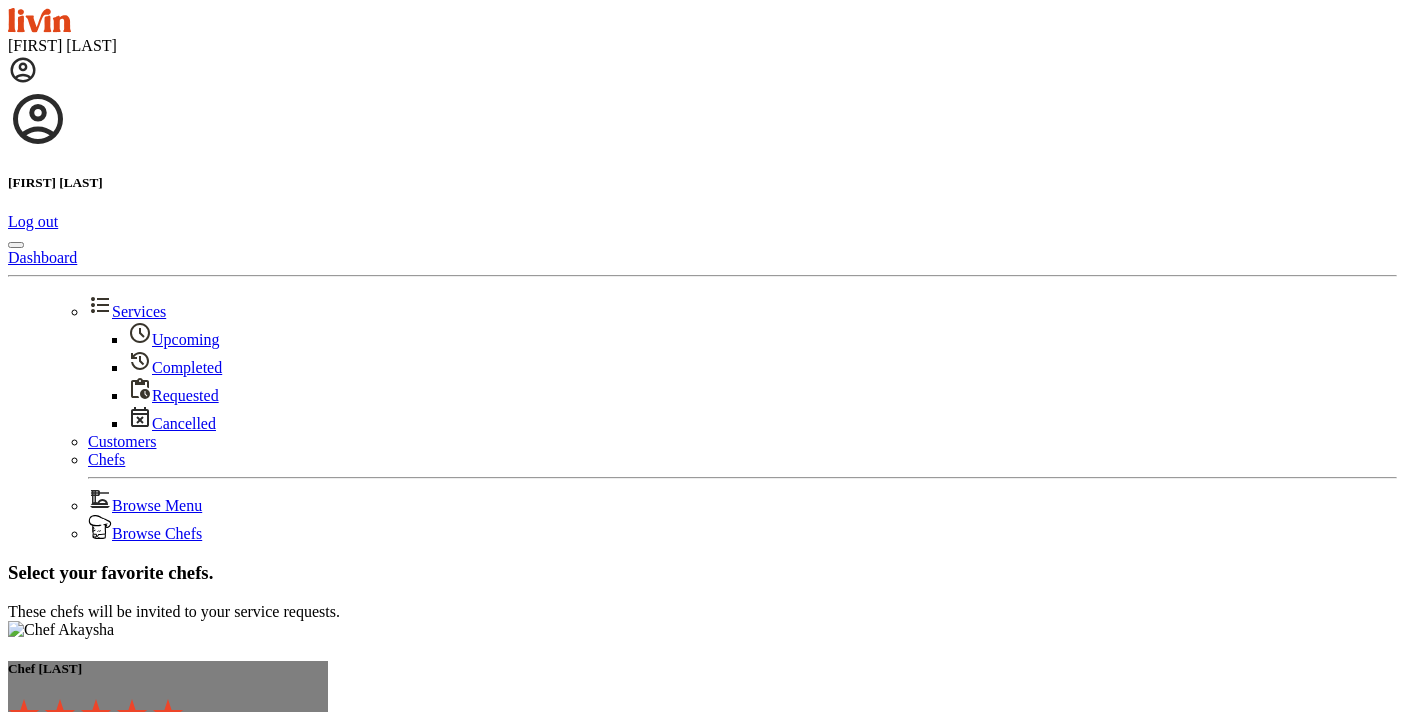 click at bounding box center [23, 70] 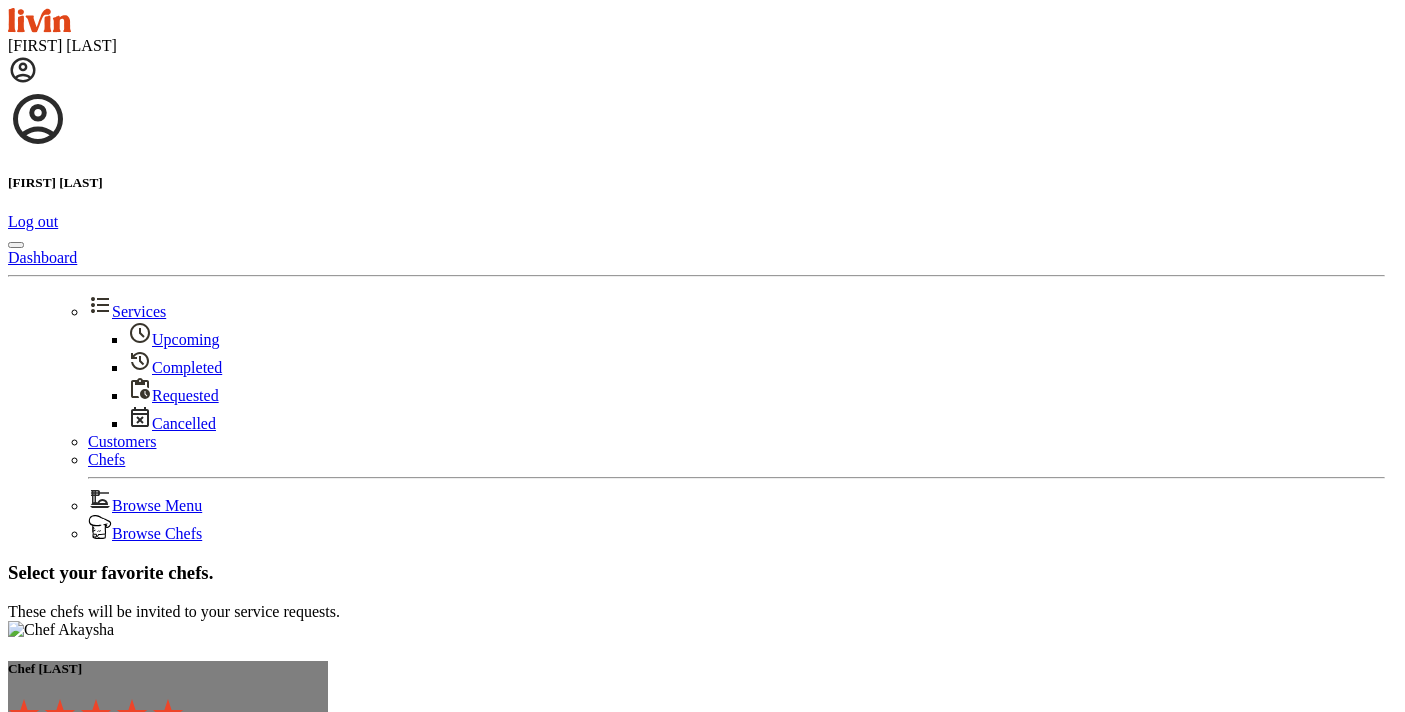 click on "Browse Menu" at bounding box center [145, 505] 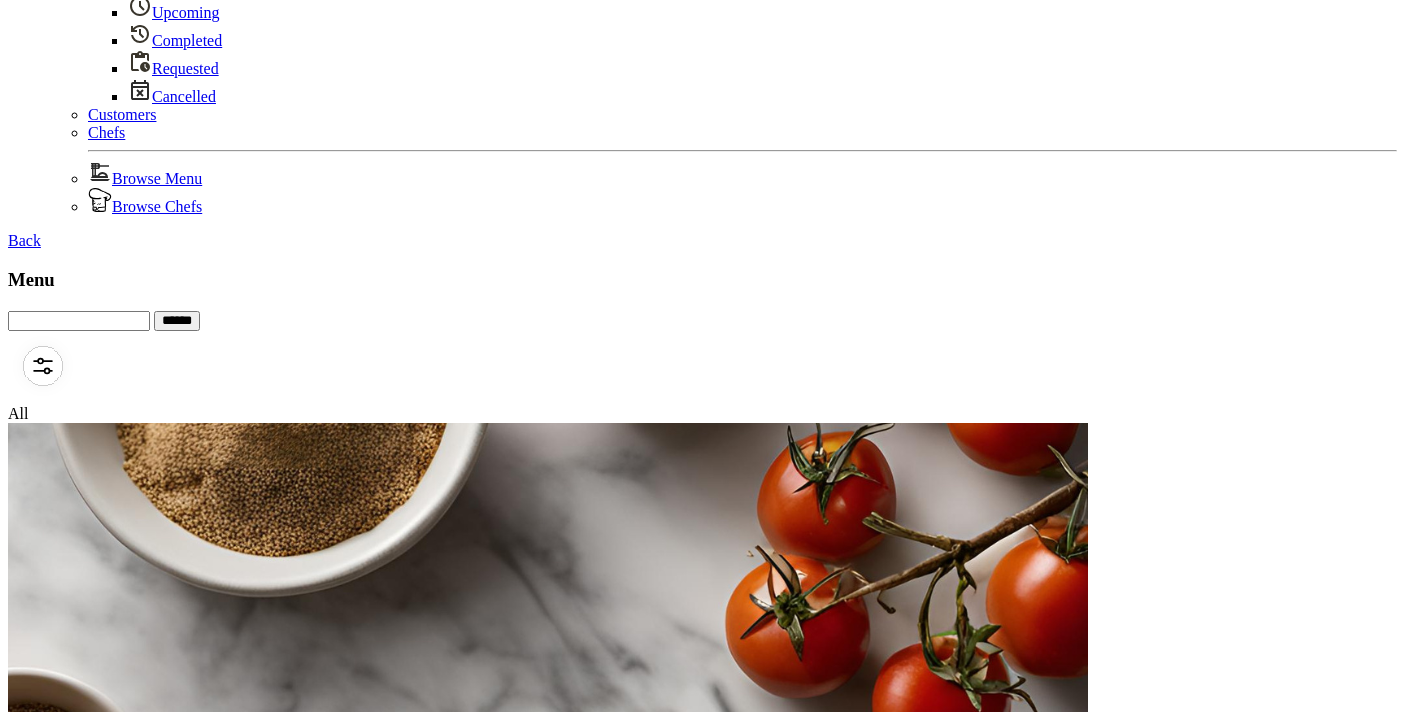 scroll, scrollTop: 235, scrollLeft: 0, axis: vertical 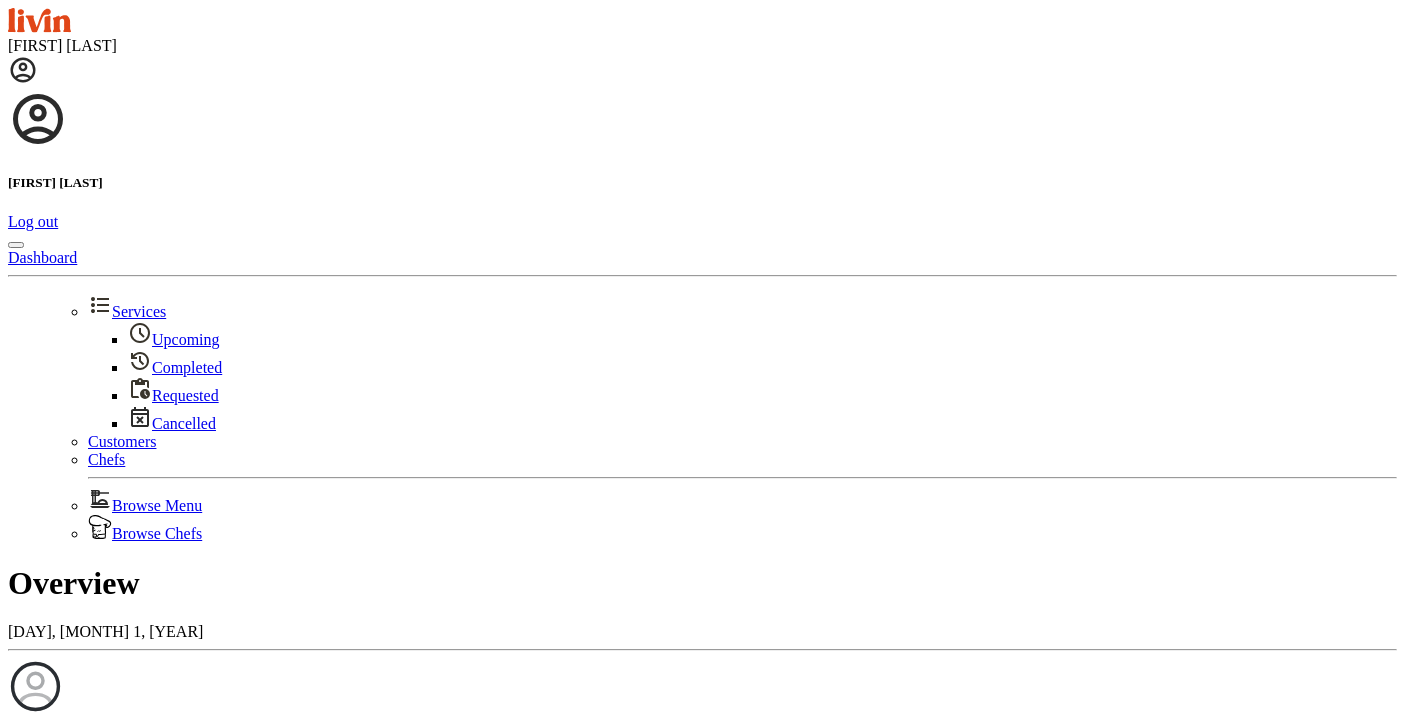 click at bounding box center [23, 70] 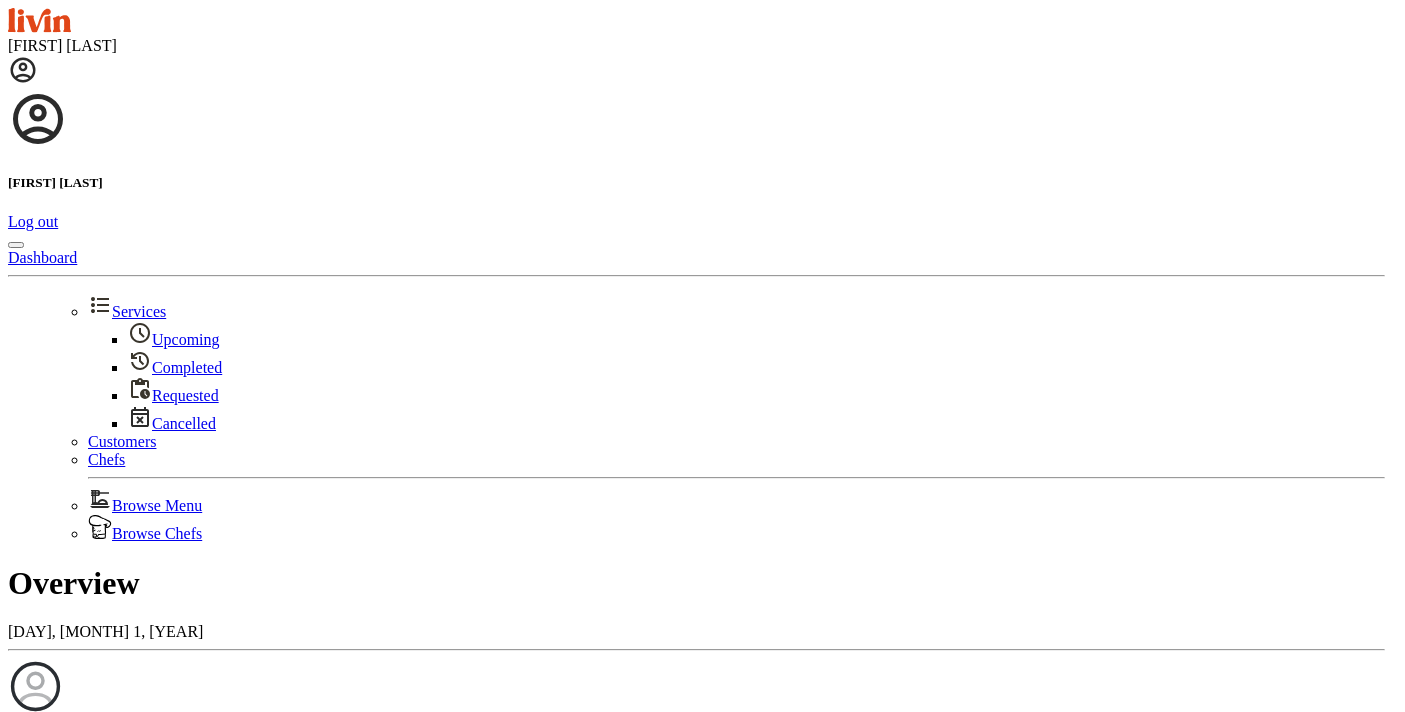 click on "Log out" at bounding box center (33, 221) 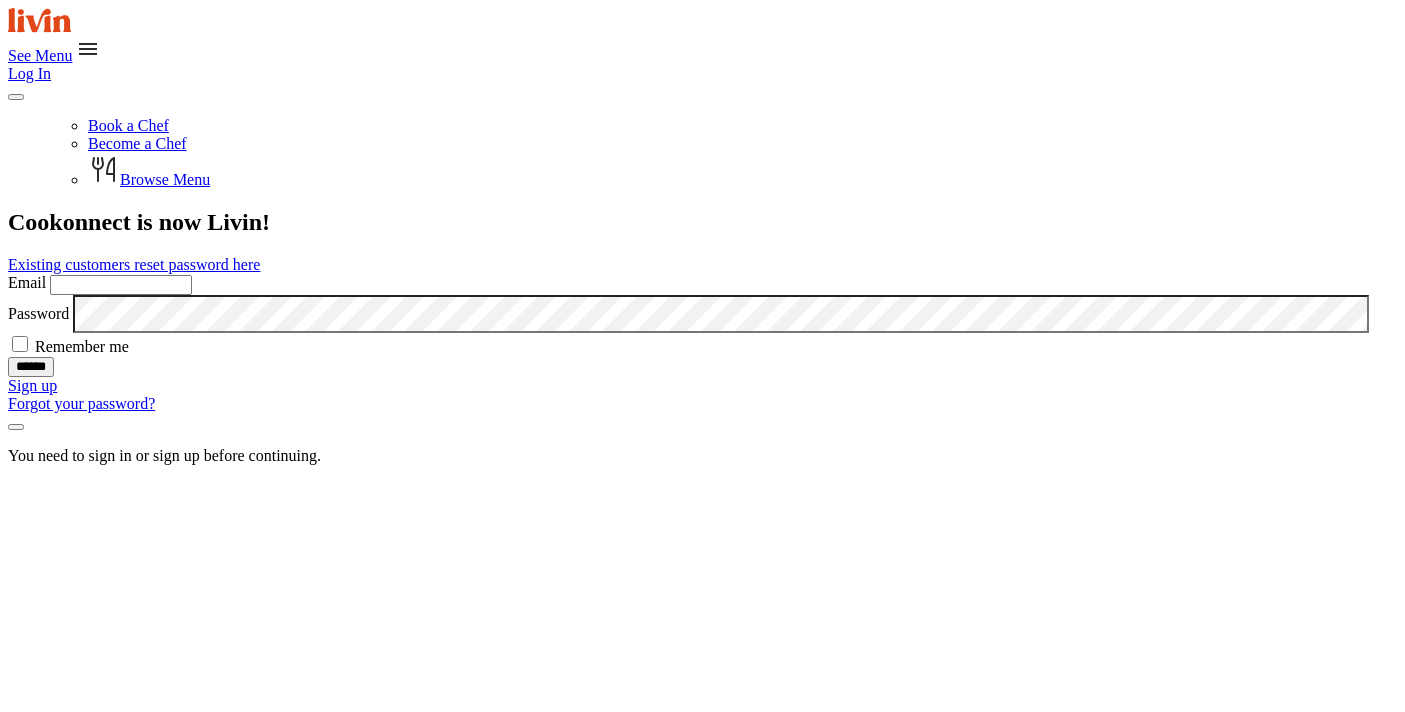 scroll, scrollTop: 0, scrollLeft: 0, axis: both 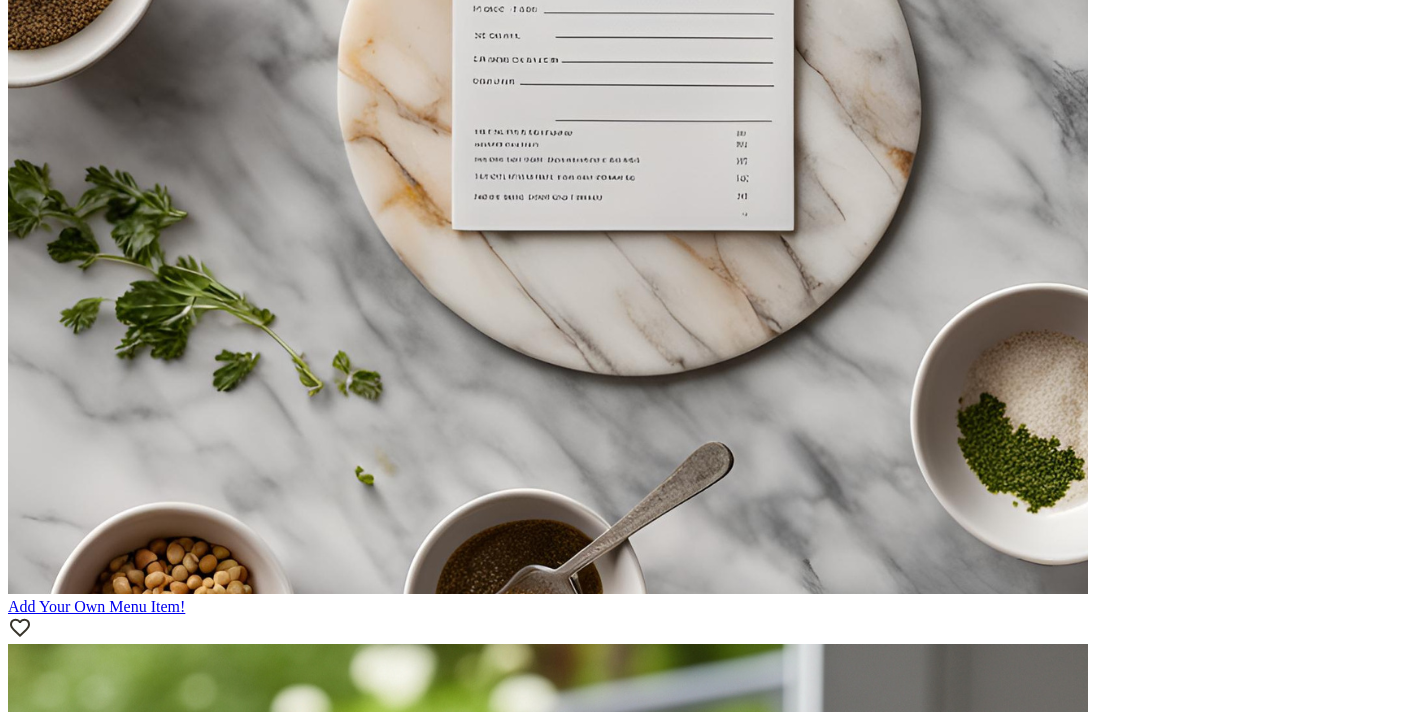 click on "2" at bounding box center (52, 18248) 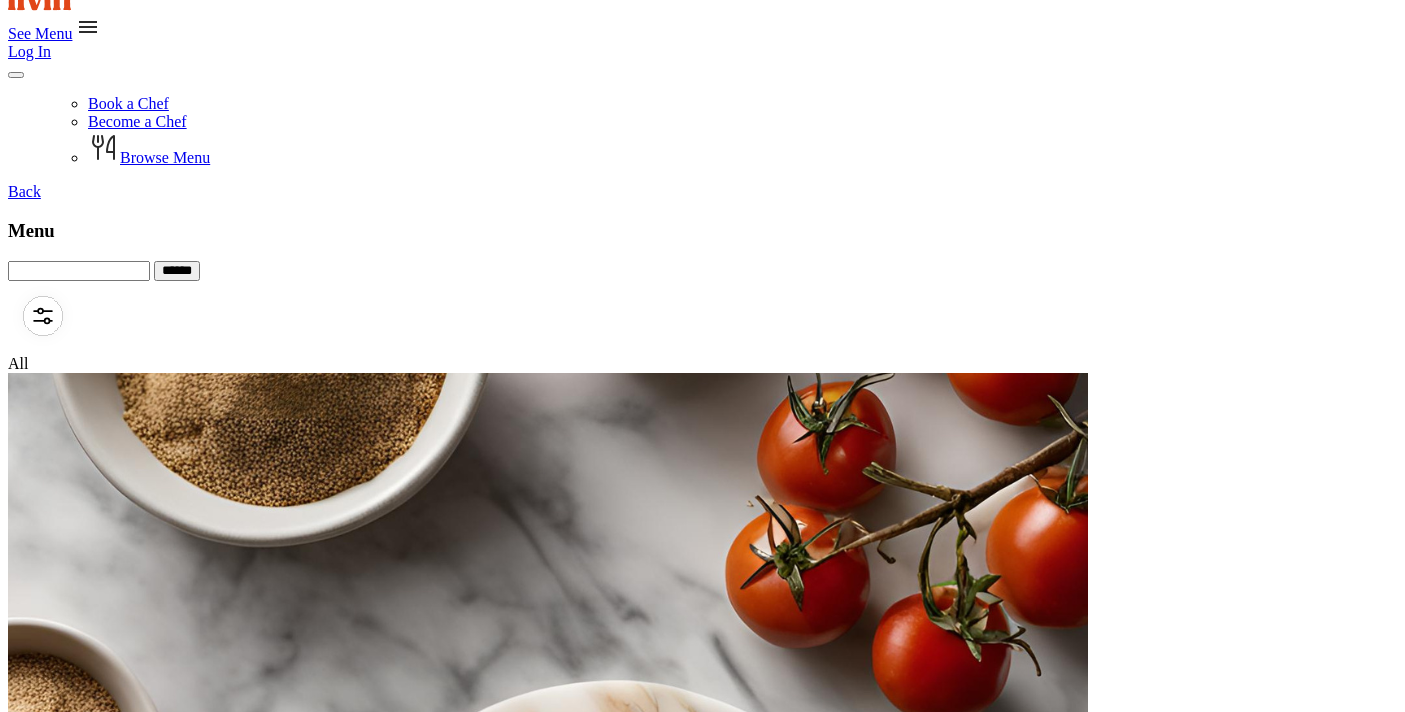 scroll, scrollTop: 0, scrollLeft: 0, axis: both 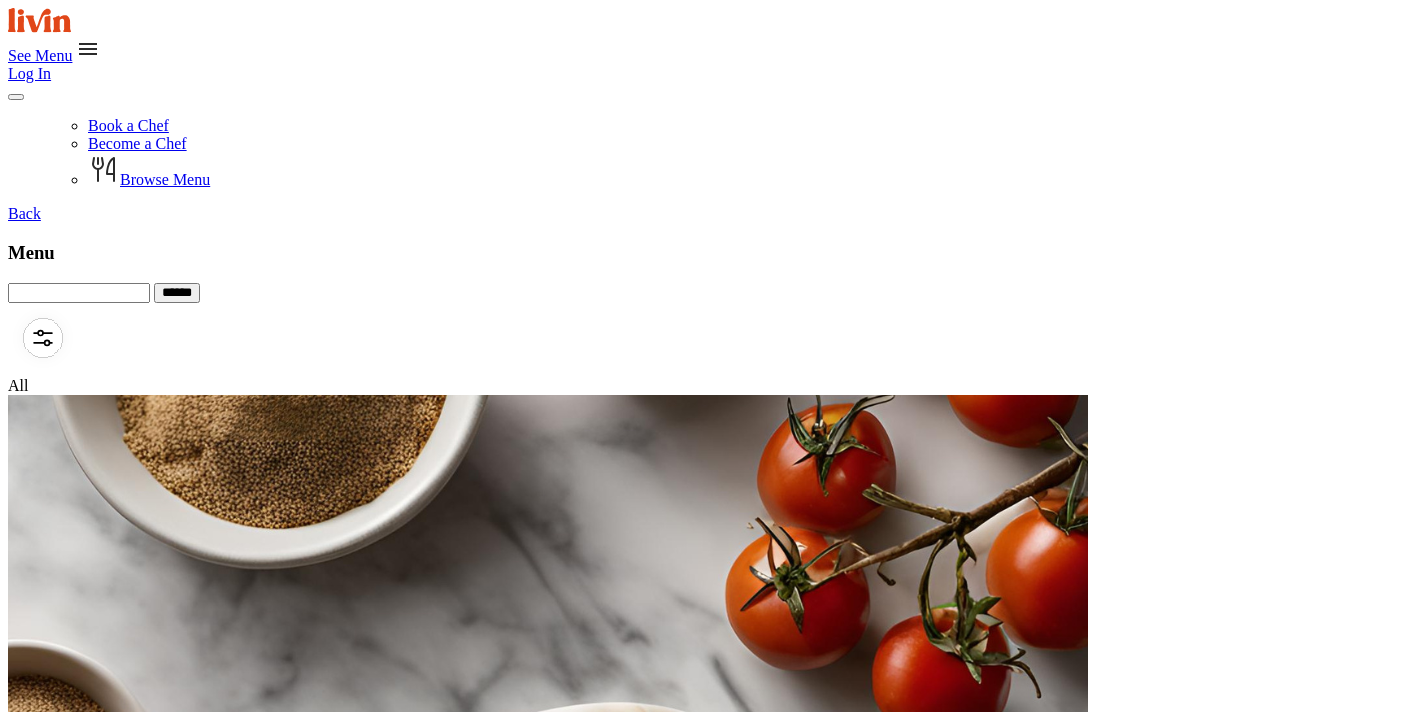 click on "Back" at bounding box center [24, 213] 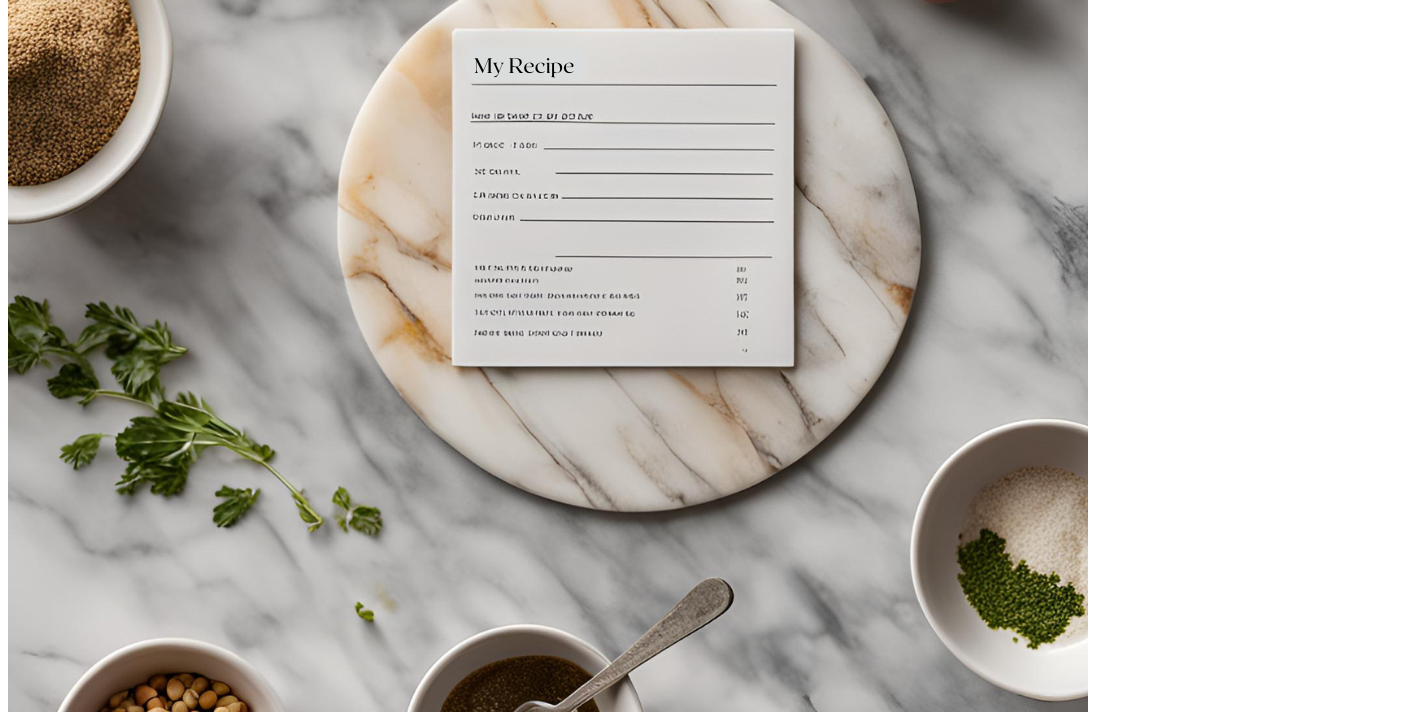 scroll, scrollTop: 2011, scrollLeft: 0, axis: vertical 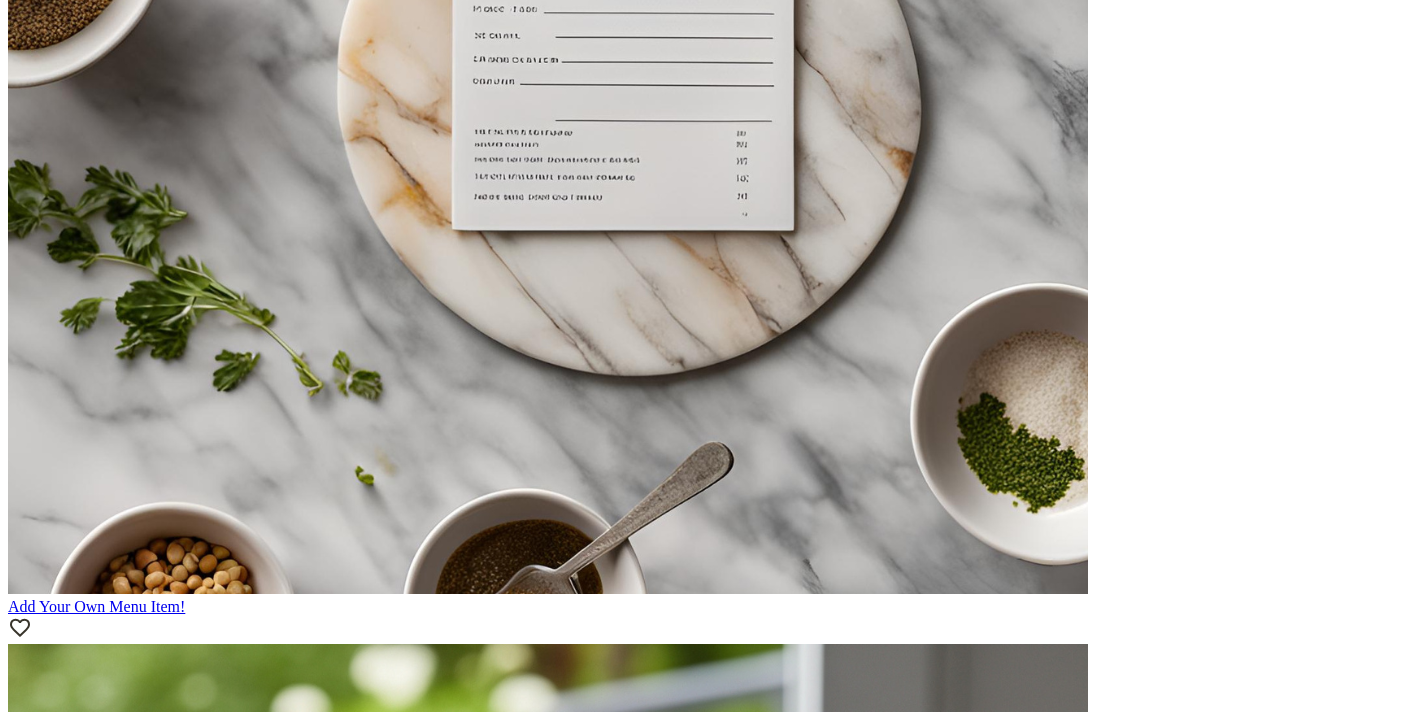 click on "2" at bounding box center (52, 18248) 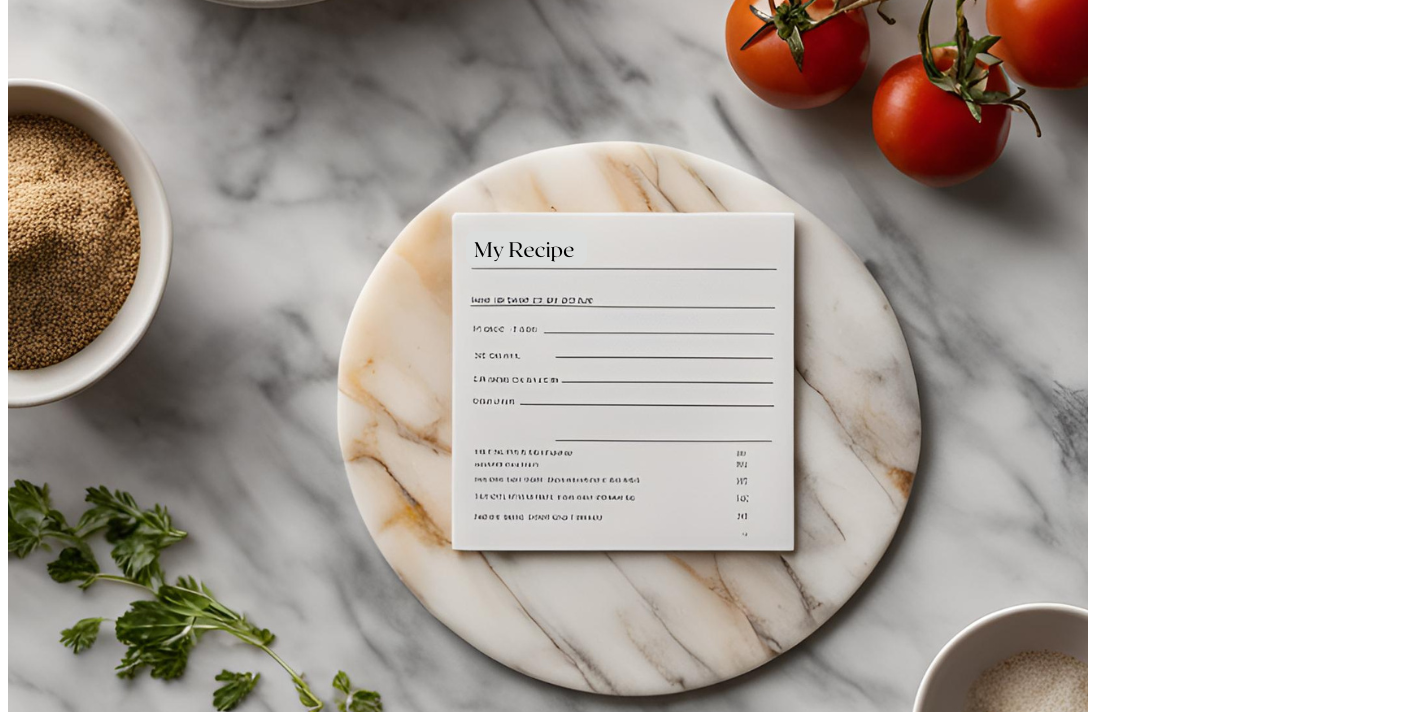 scroll, scrollTop: 0, scrollLeft: 0, axis: both 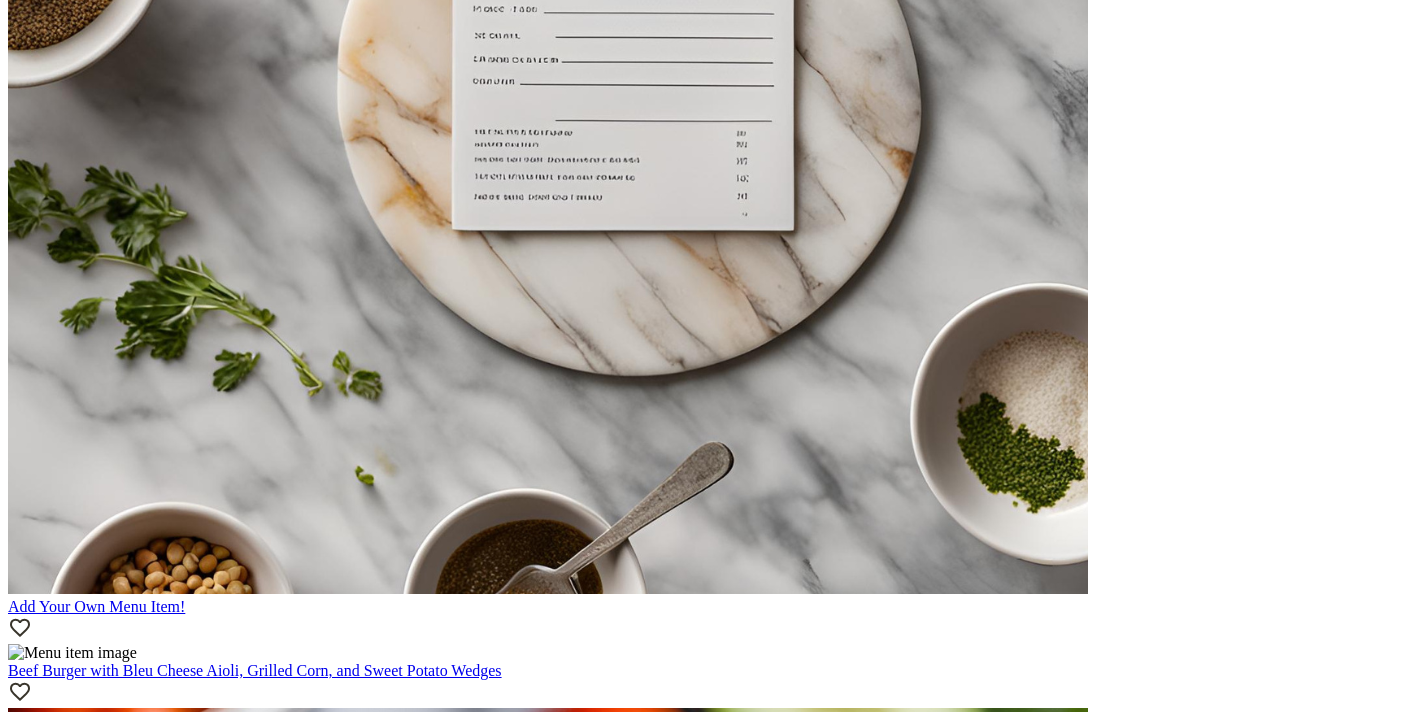 click on "1" at bounding box center [52, 18491] 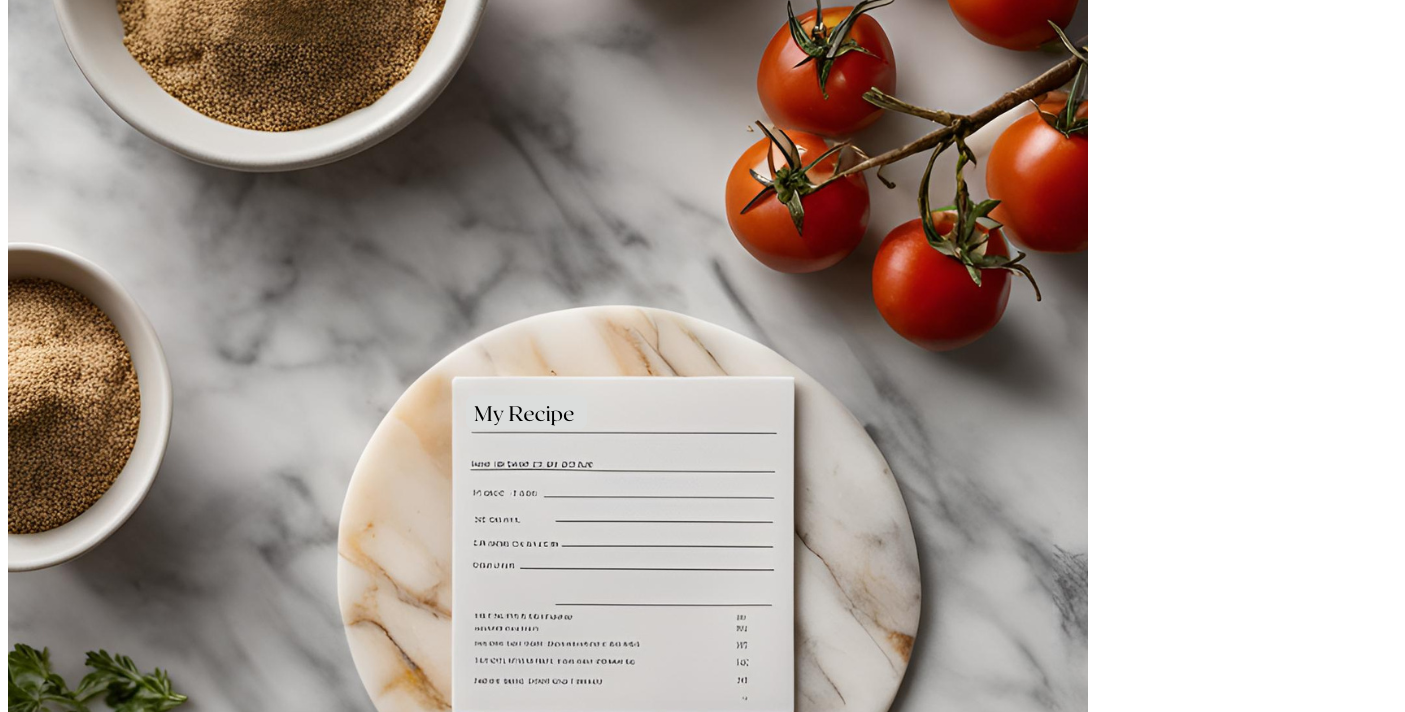scroll, scrollTop: 2011, scrollLeft: 0, axis: vertical 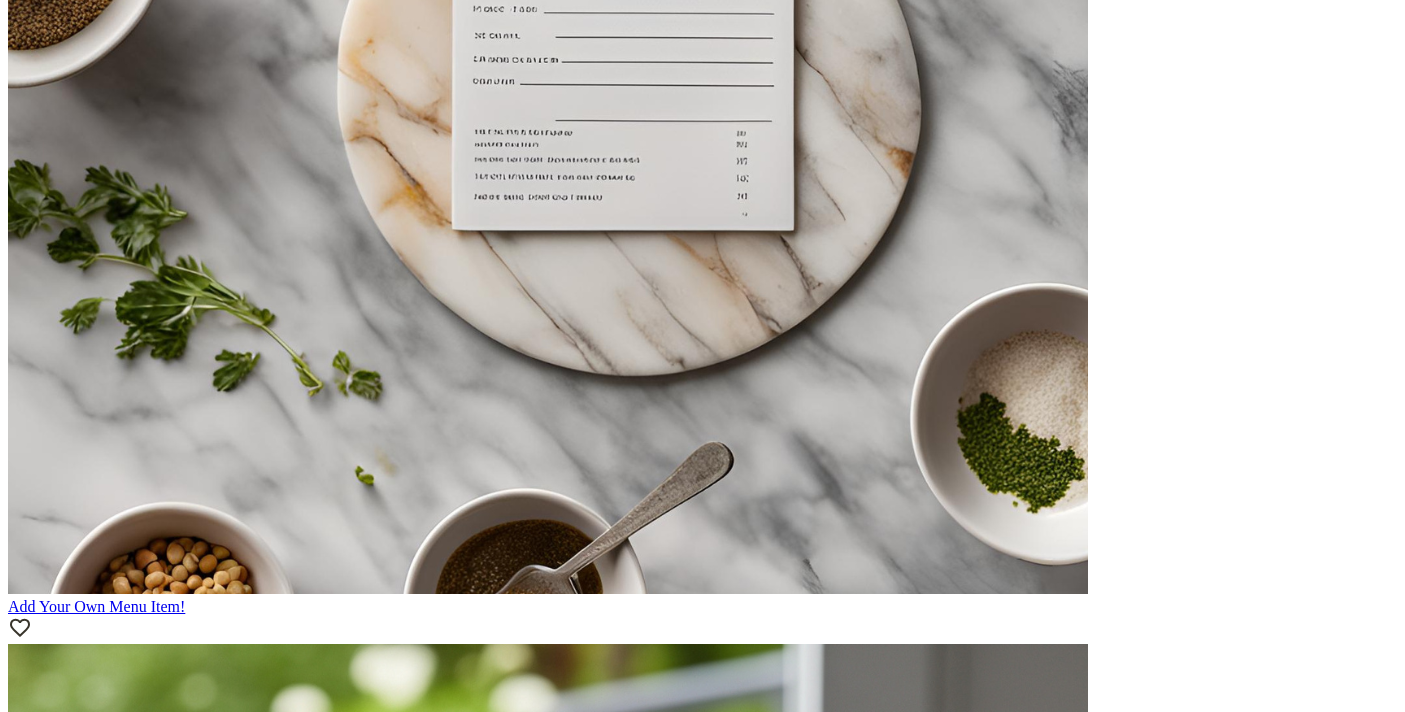 click on "2" at bounding box center [52, 18248] 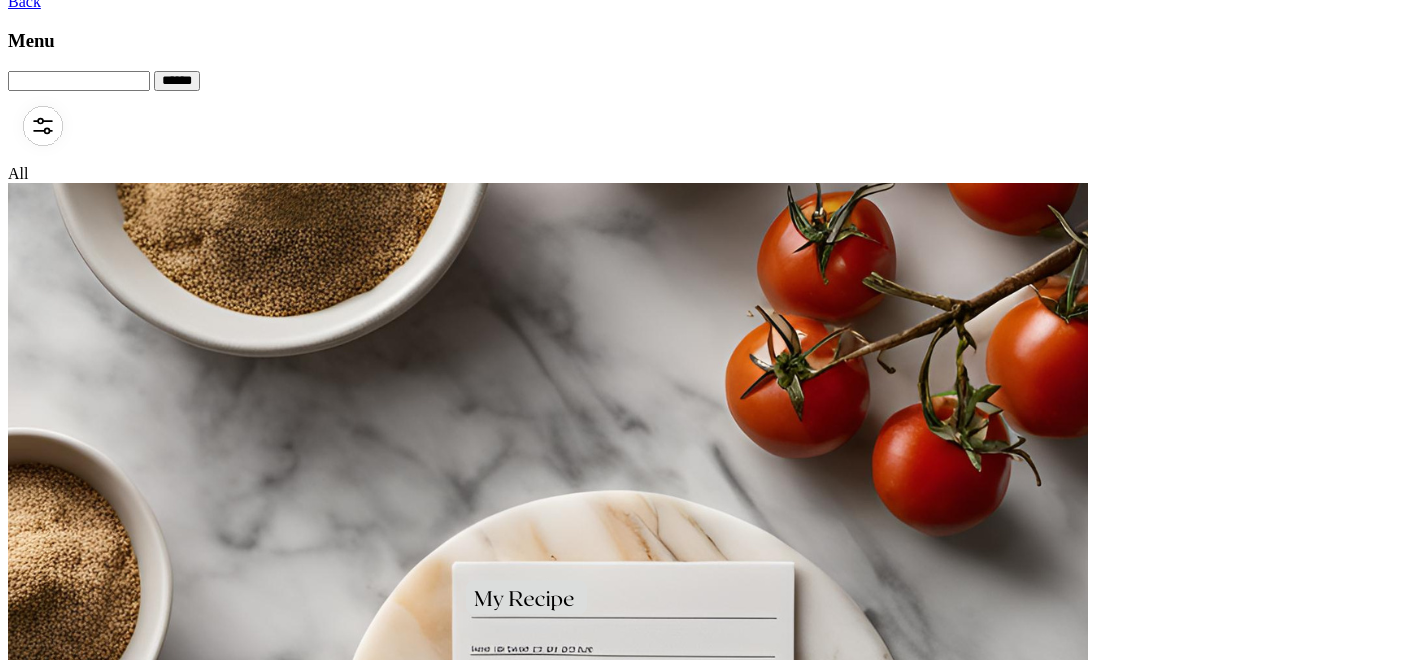 scroll, scrollTop: 200, scrollLeft: 0, axis: vertical 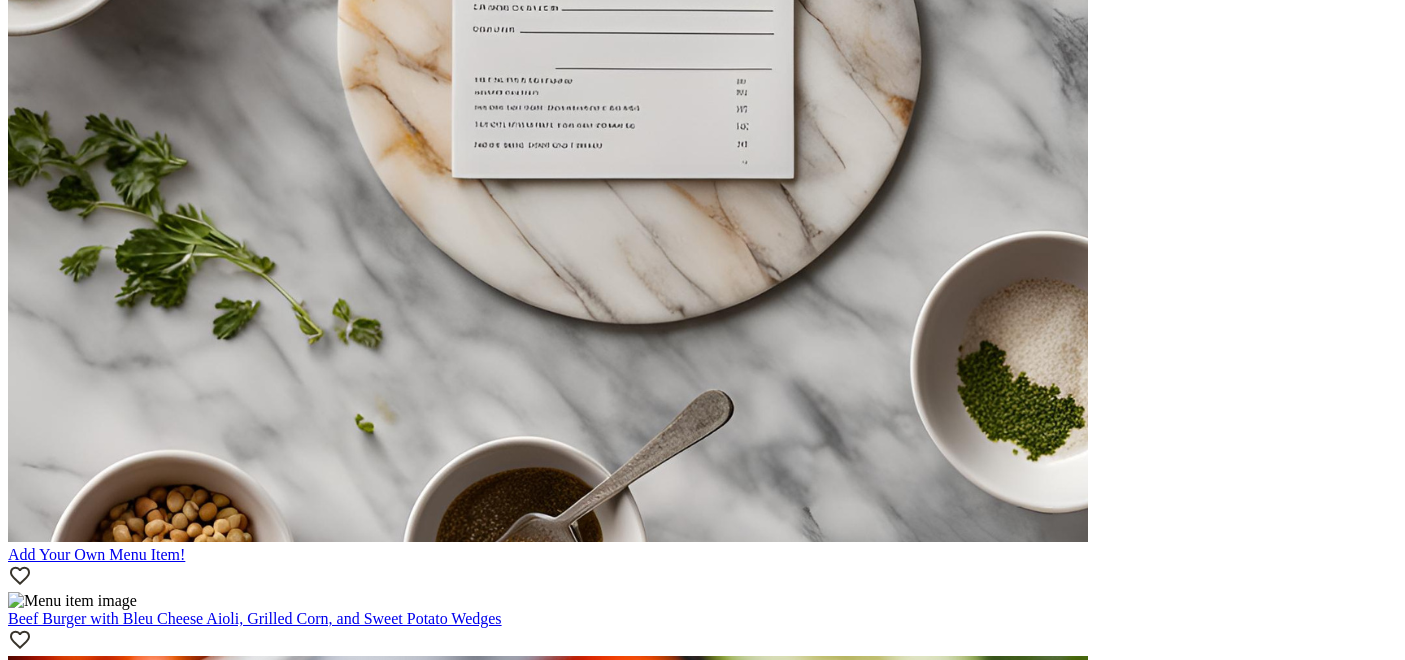 click on "1" at bounding box center [52, 18439] 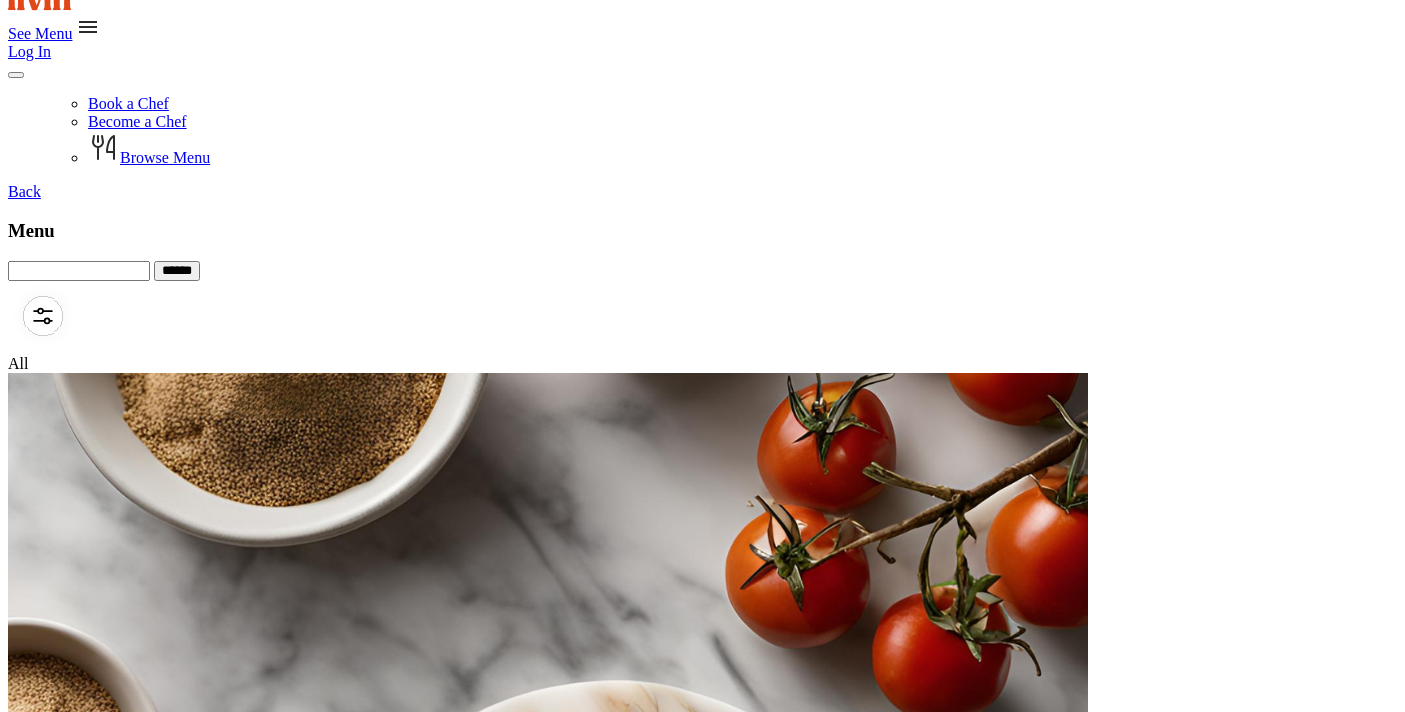 scroll, scrollTop: 0, scrollLeft: 0, axis: both 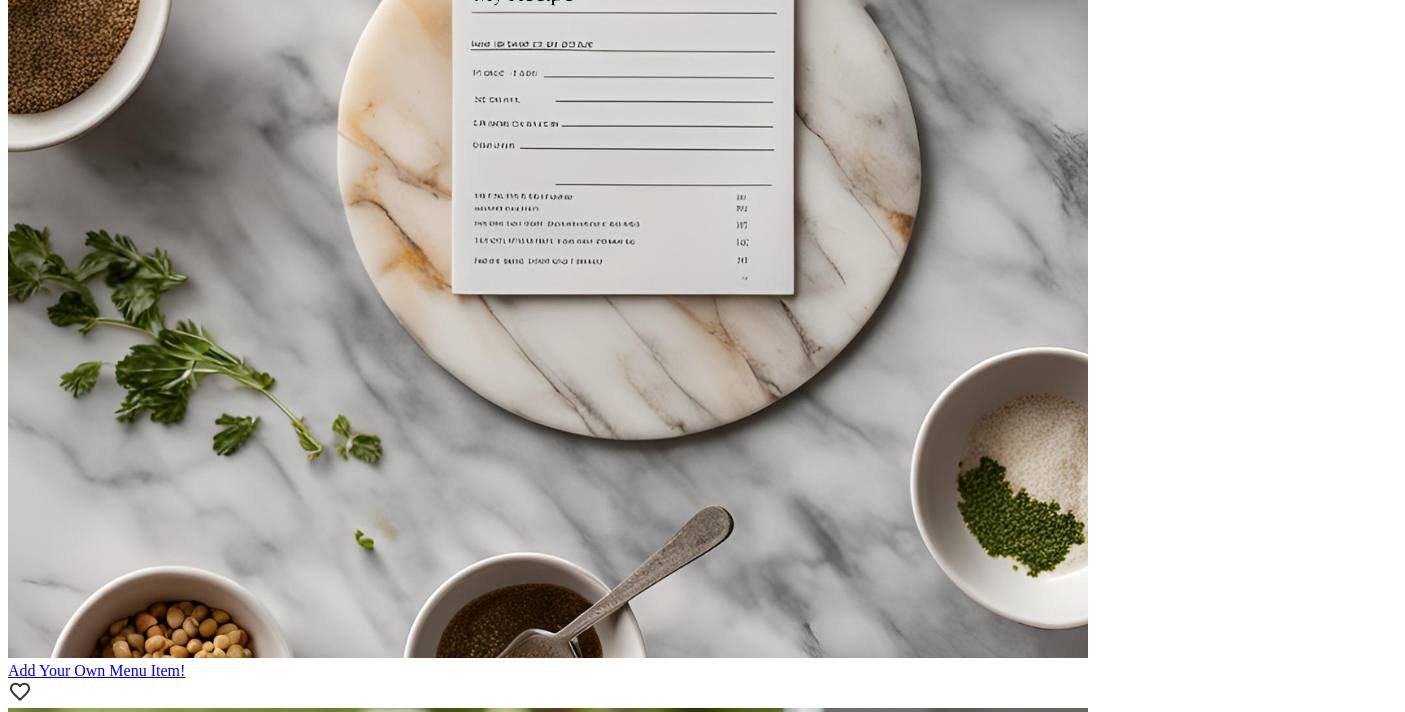 click on "2" at bounding box center [52, 18312] 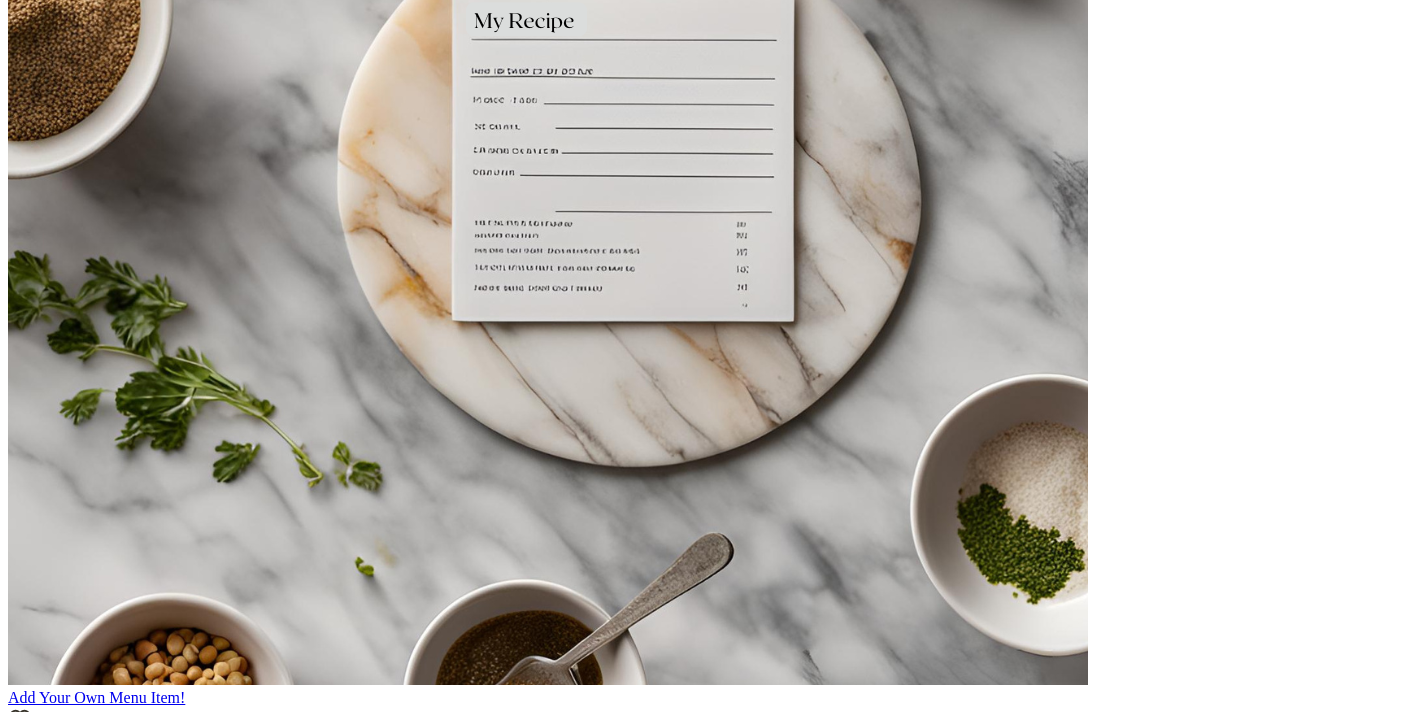 scroll, scrollTop: 525, scrollLeft: 0, axis: vertical 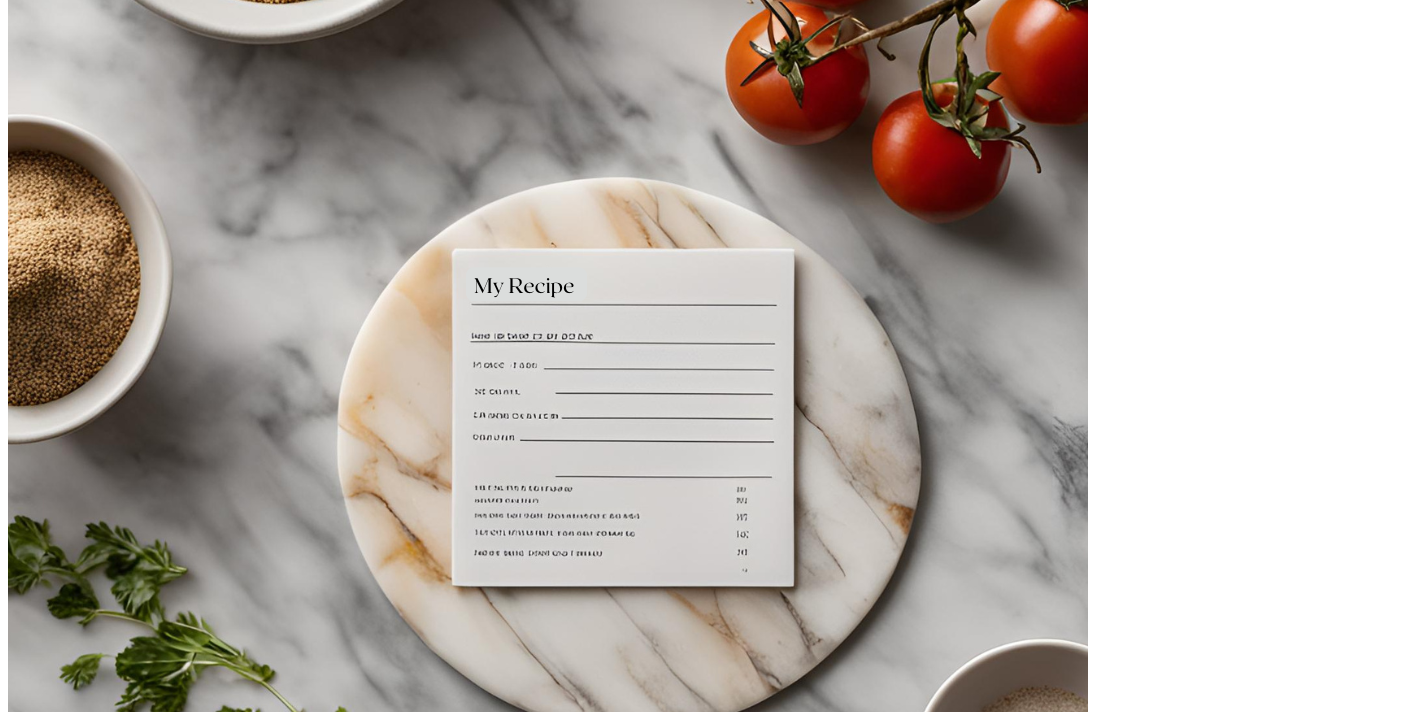 click on "Beef Burger with Bleu Cheese Aioli, Grilled Corn, and Sweet Potato Wedges" at bounding box center (702, 2157) 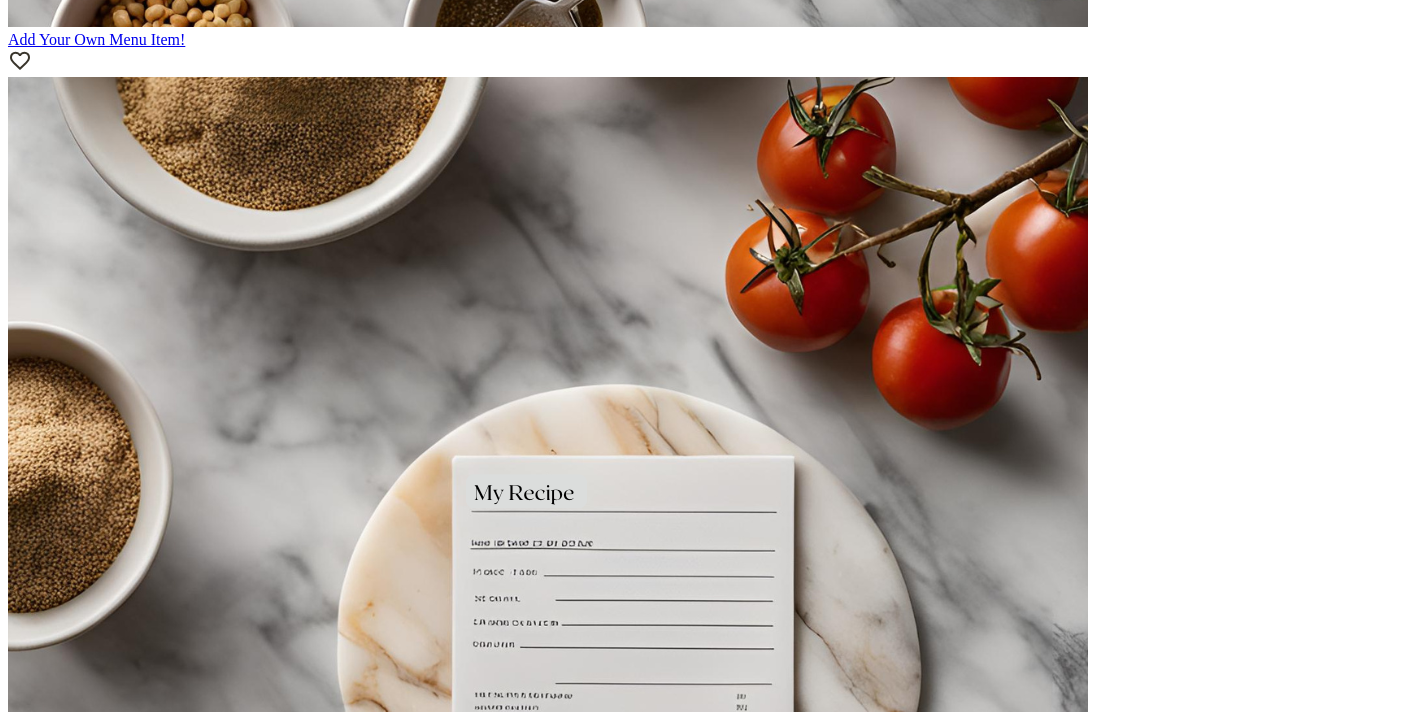scroll, scrollTop: 1453, scrollLeft: 0, axis: vertical 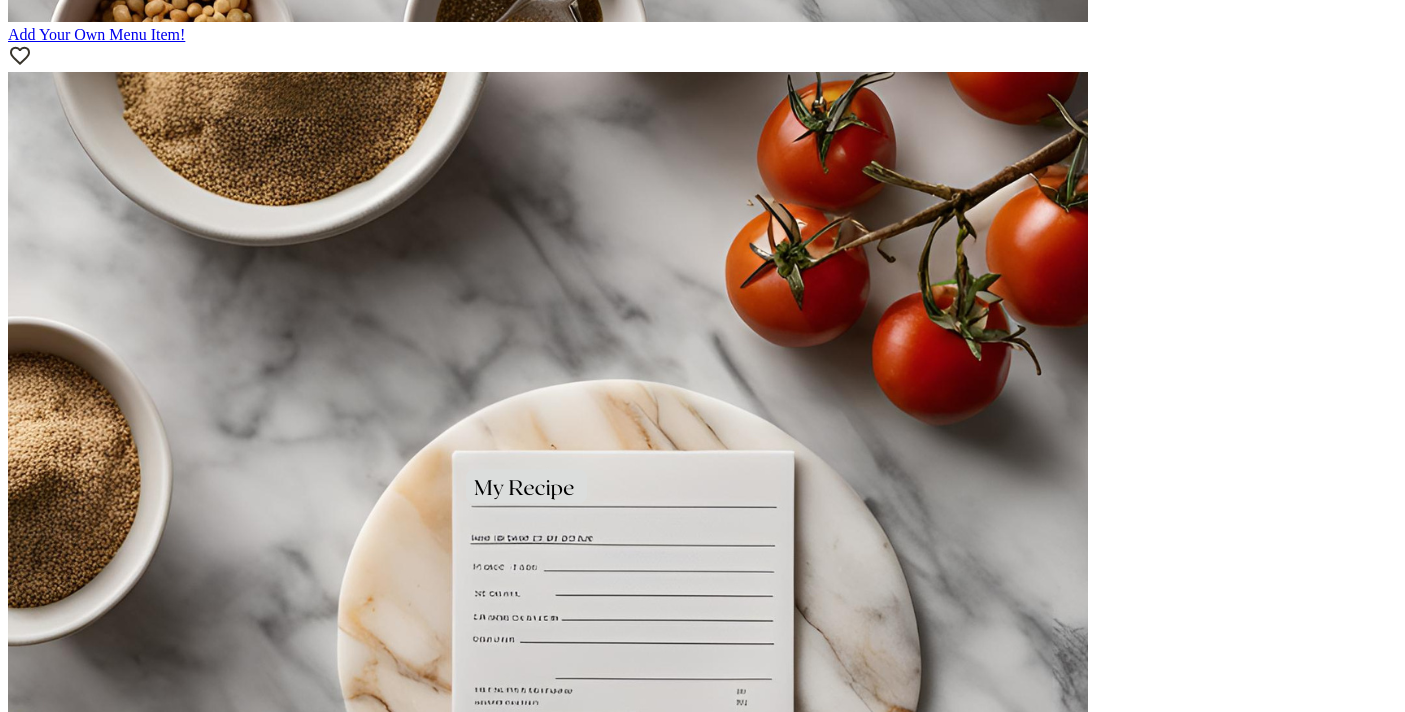 click on "Grilled Burger with Bleu Cheese Aioli, Grilled Corn, and Sweet Potato Wedges" at bounding box center [702, 12416] 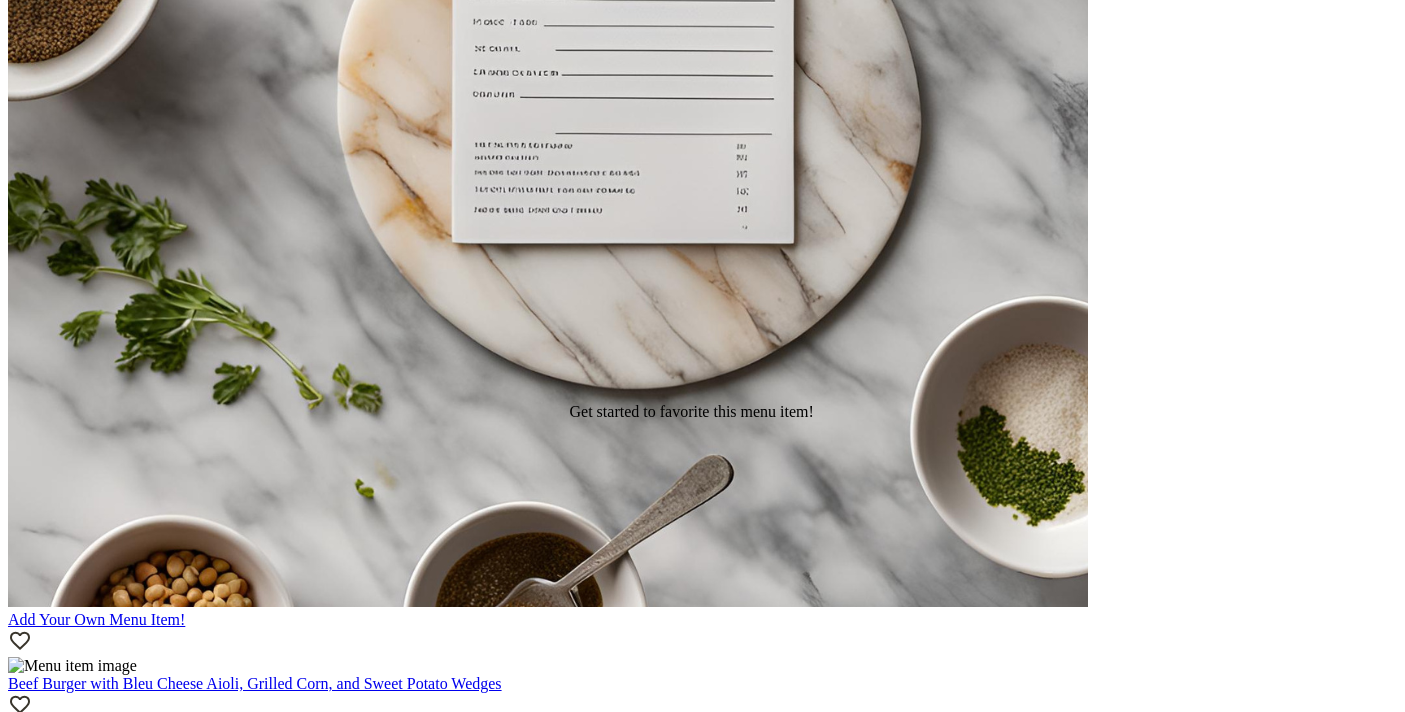 scroll, scrollTop: 2011, scrollLeft: 0, axis: vertical 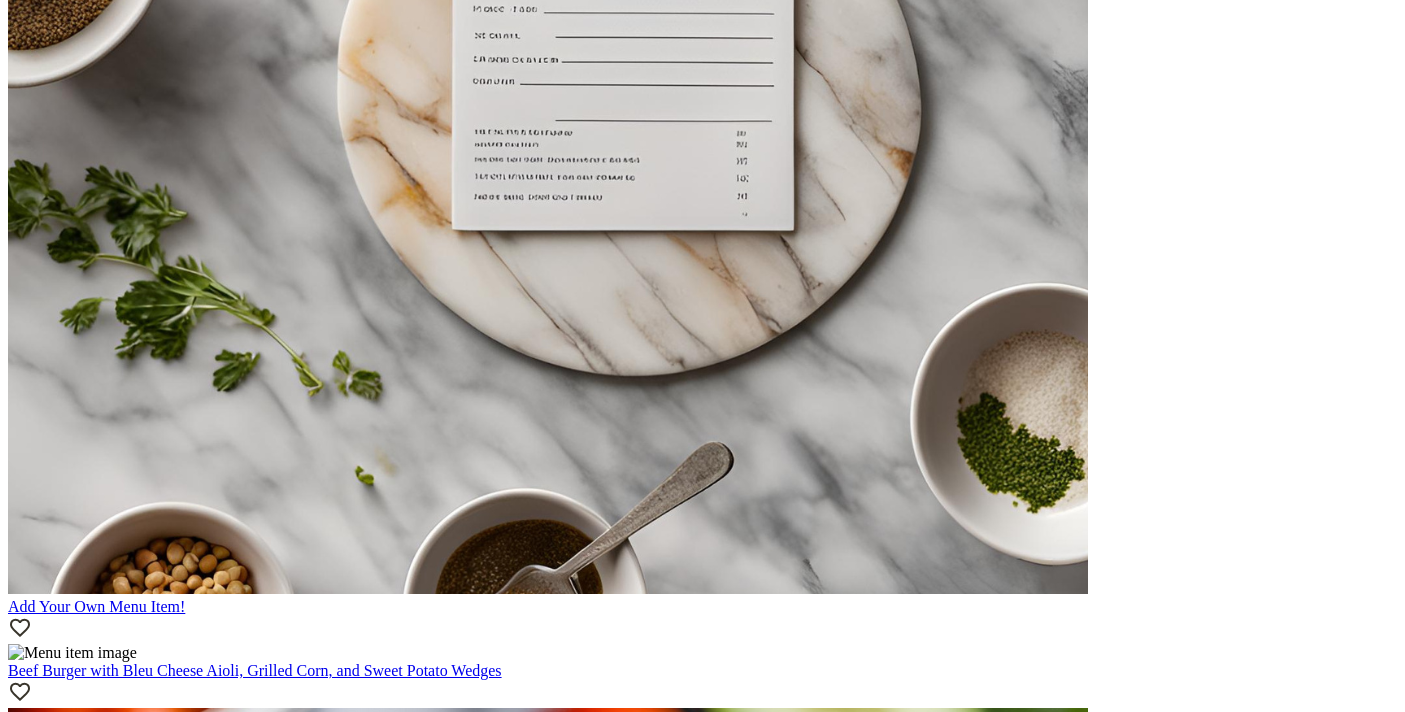 click on "1" at bounding box center (52, 18491) 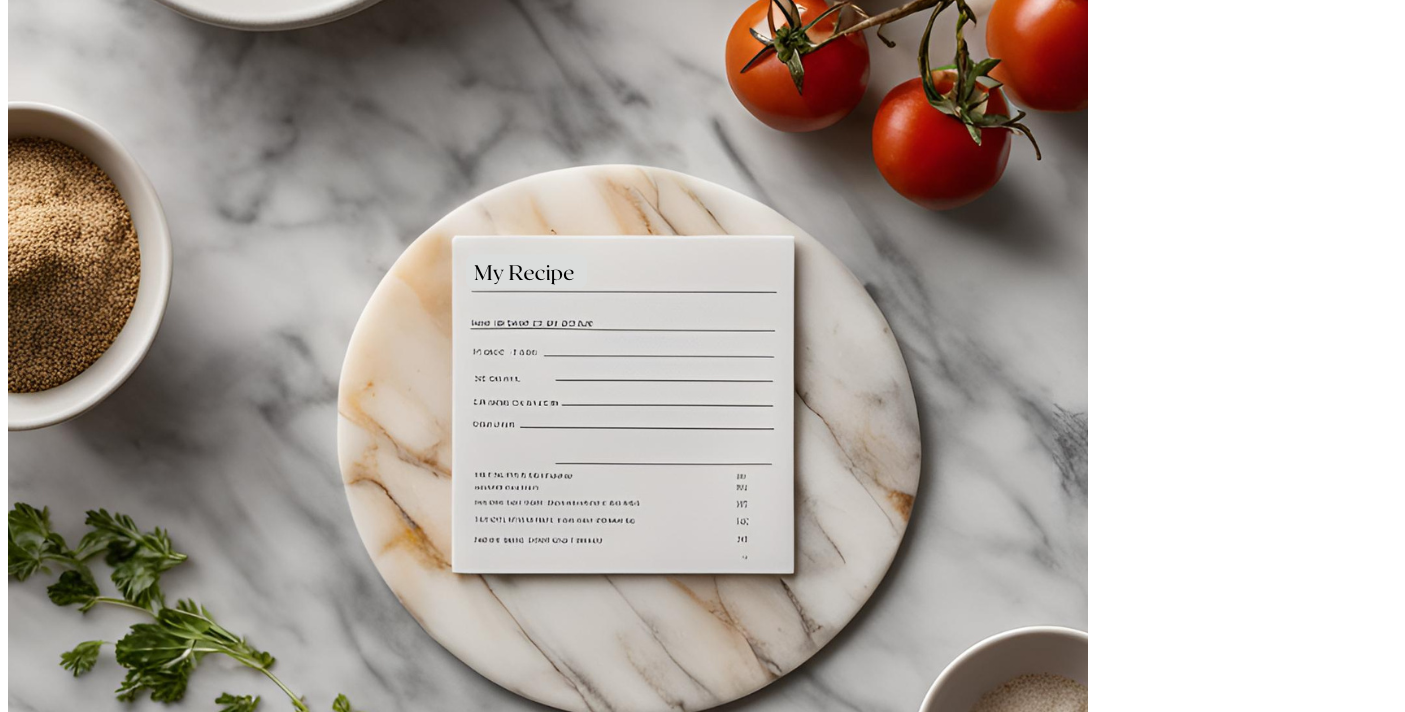 scroll, scrollTop: 2011, scrollLeft: 0, axis: vertical 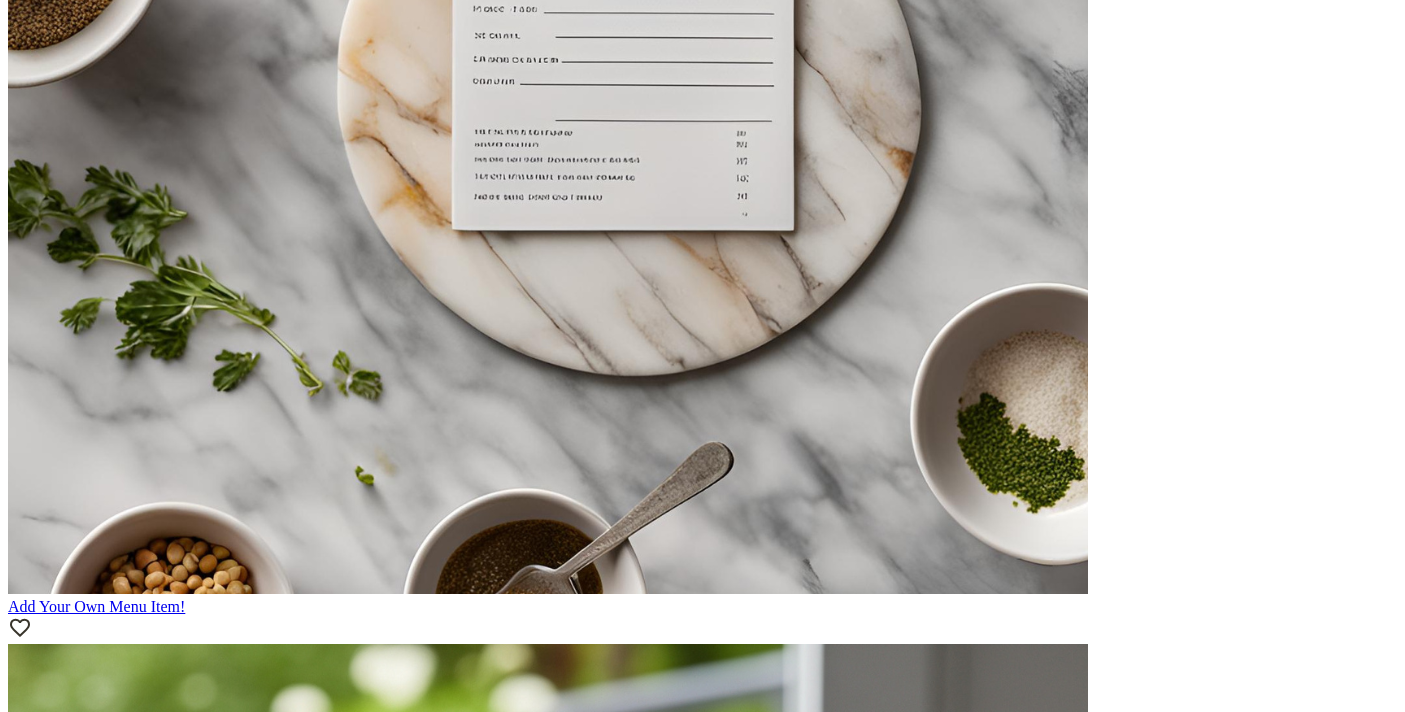 click on "2" at bounding box center [52, 18248] 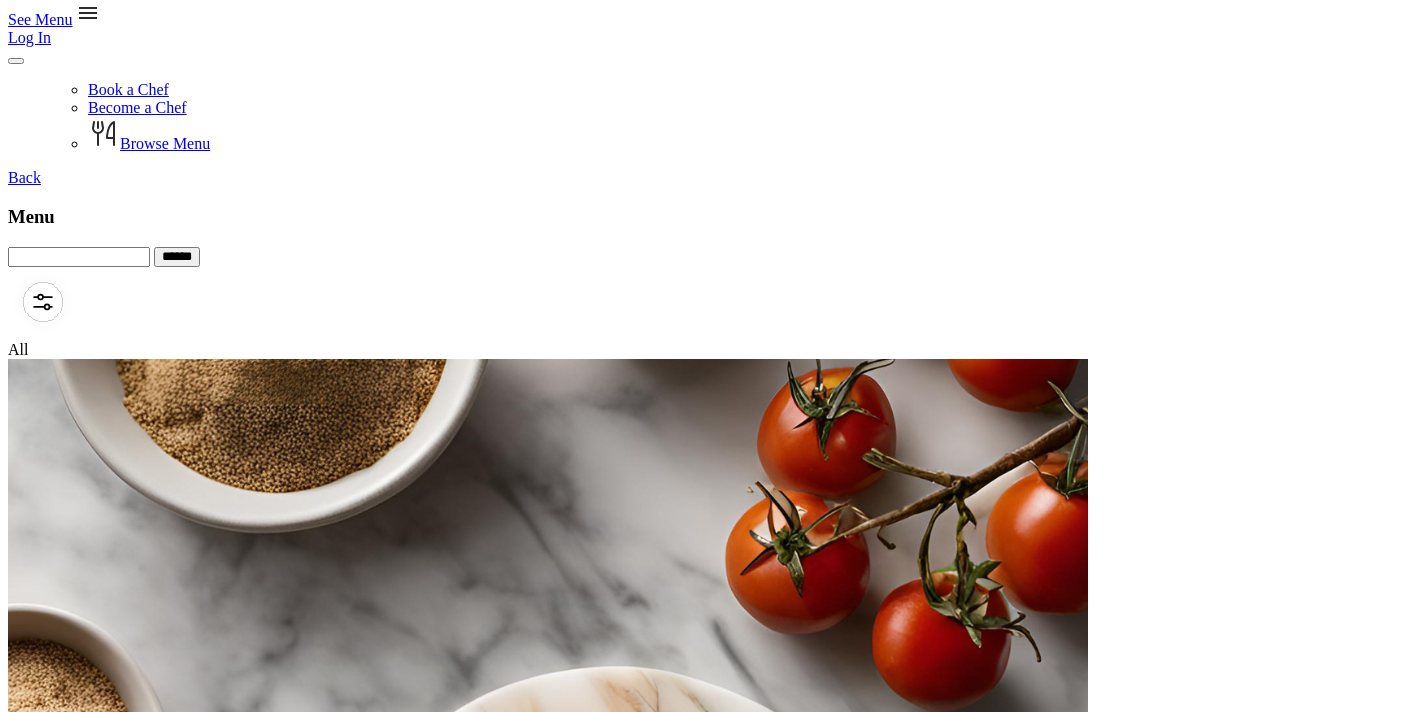 scroll, scrollTop: 0, scrollLeft: 0, axis: both 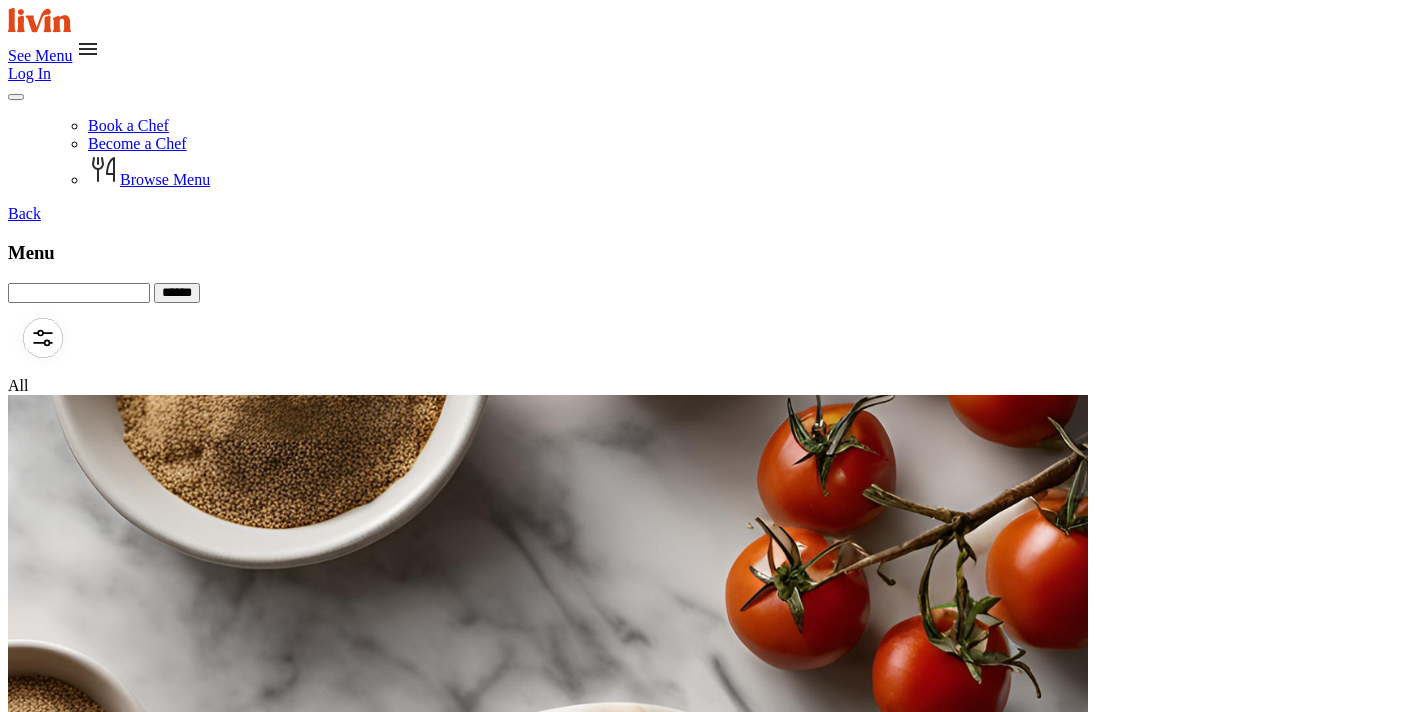 click at bounding box center (88, 49) 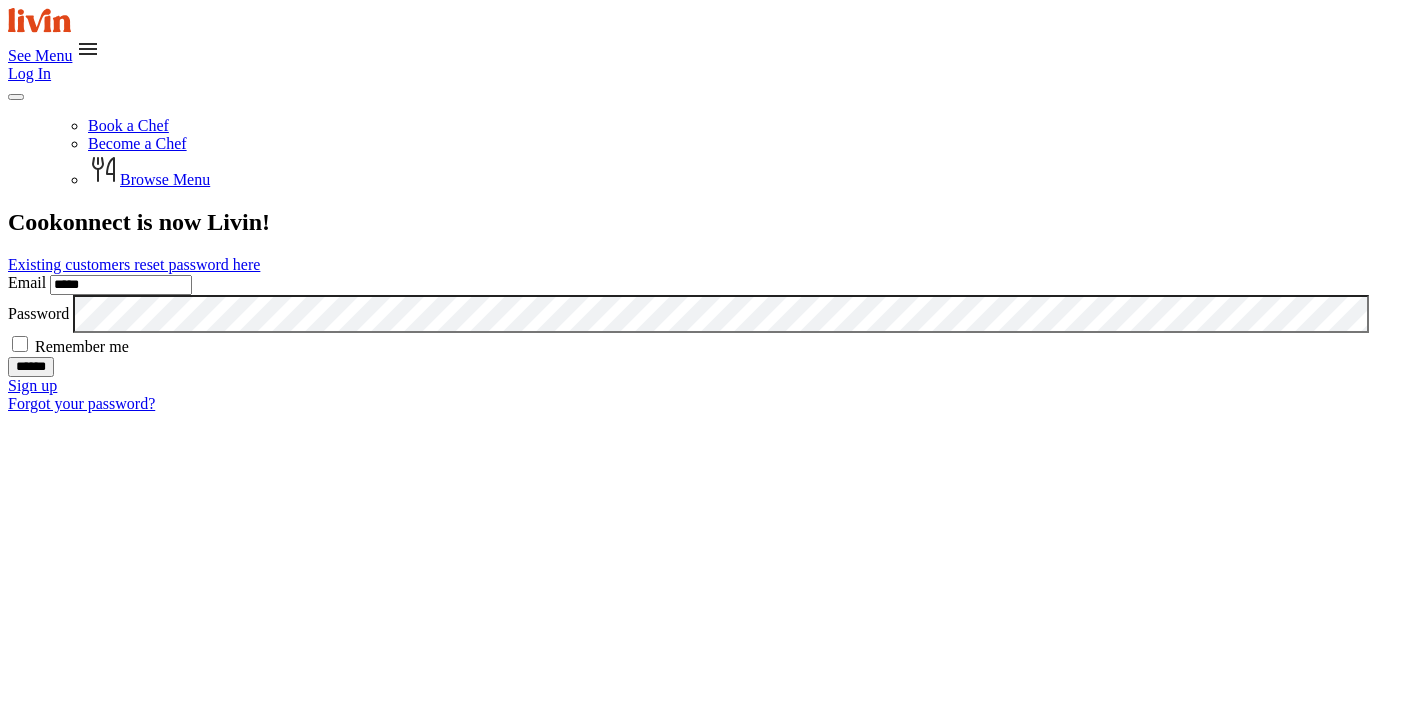 type on "**********" 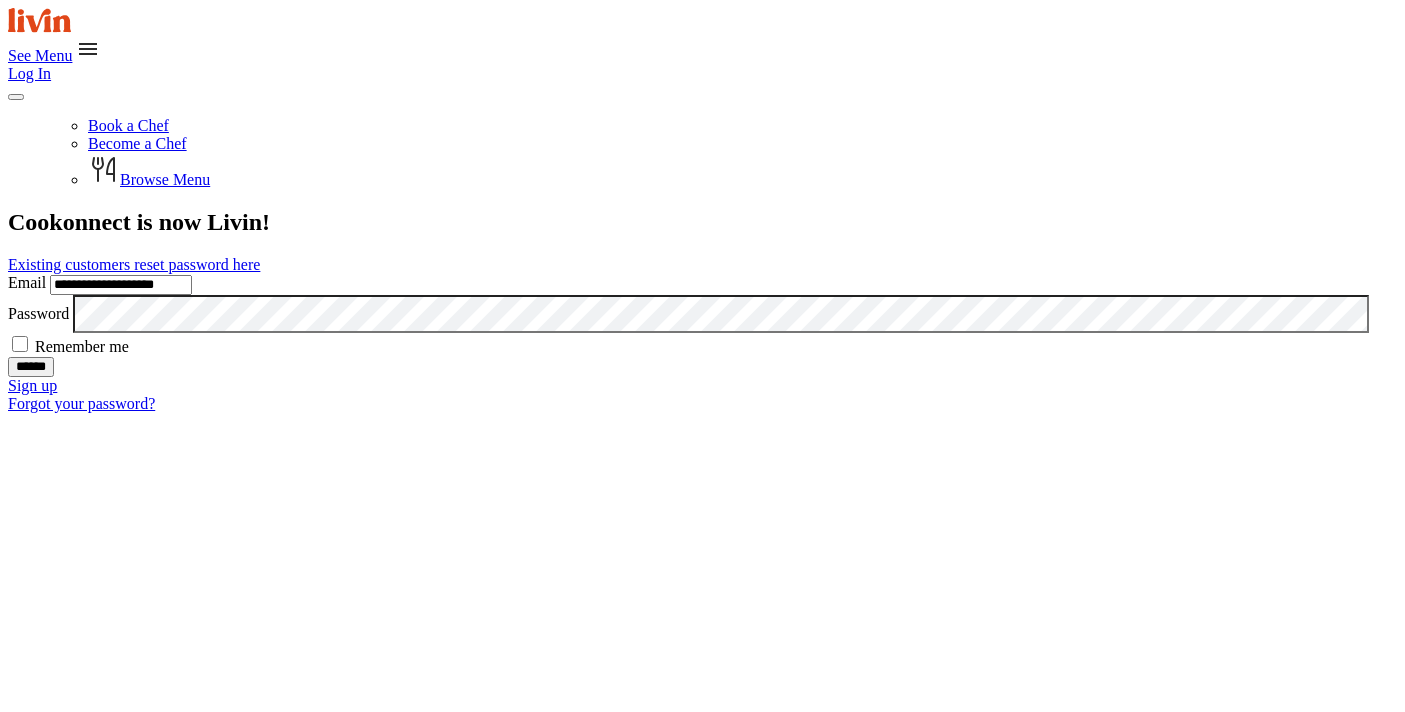 click on "******" at bounding box center [31, 367] 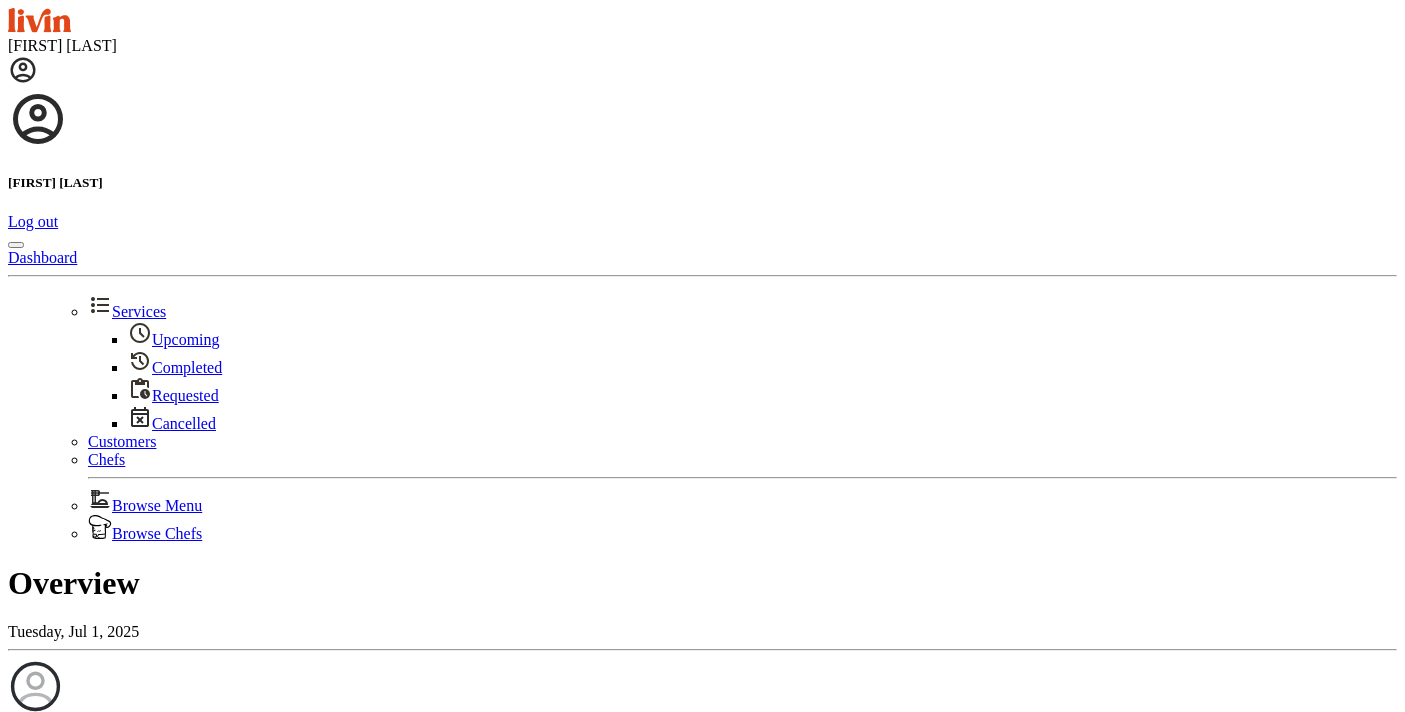 click at bounding box center [23, 70] 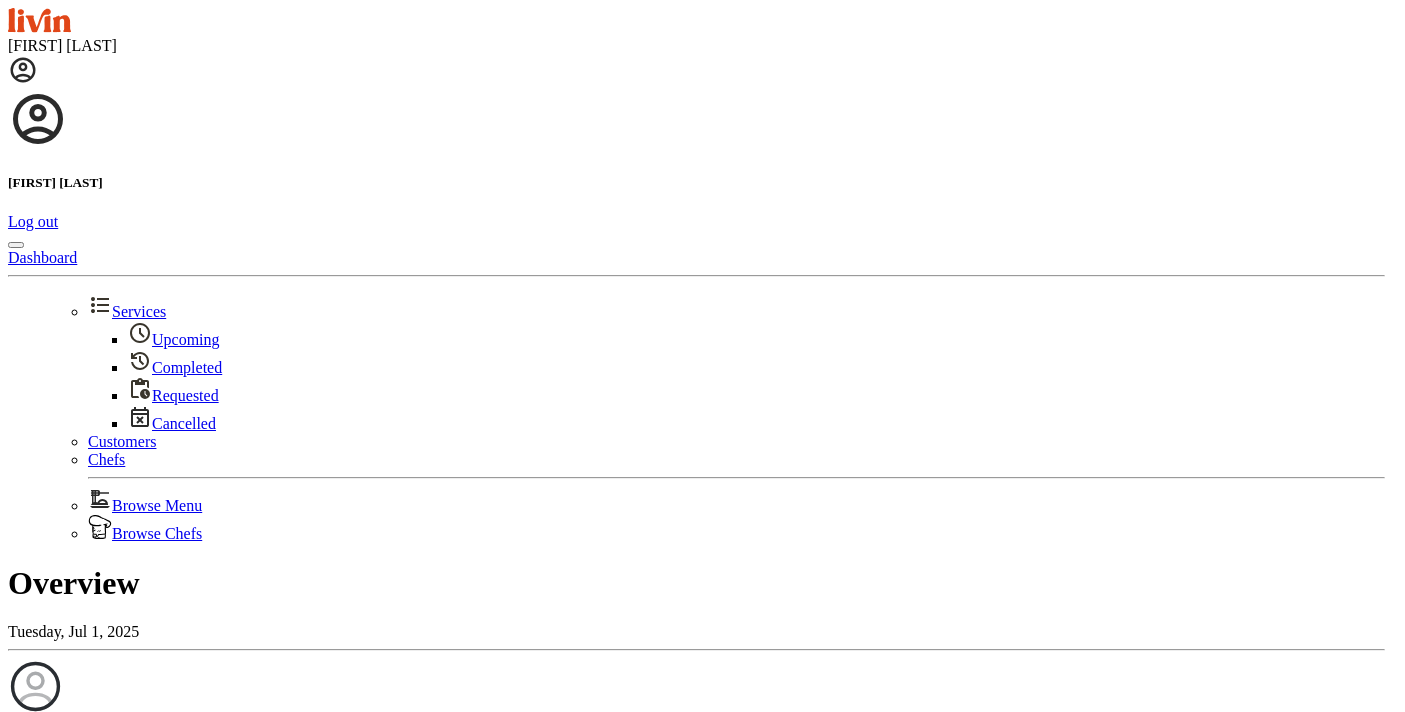 click on "Customers" at bounding box center [122, 441] 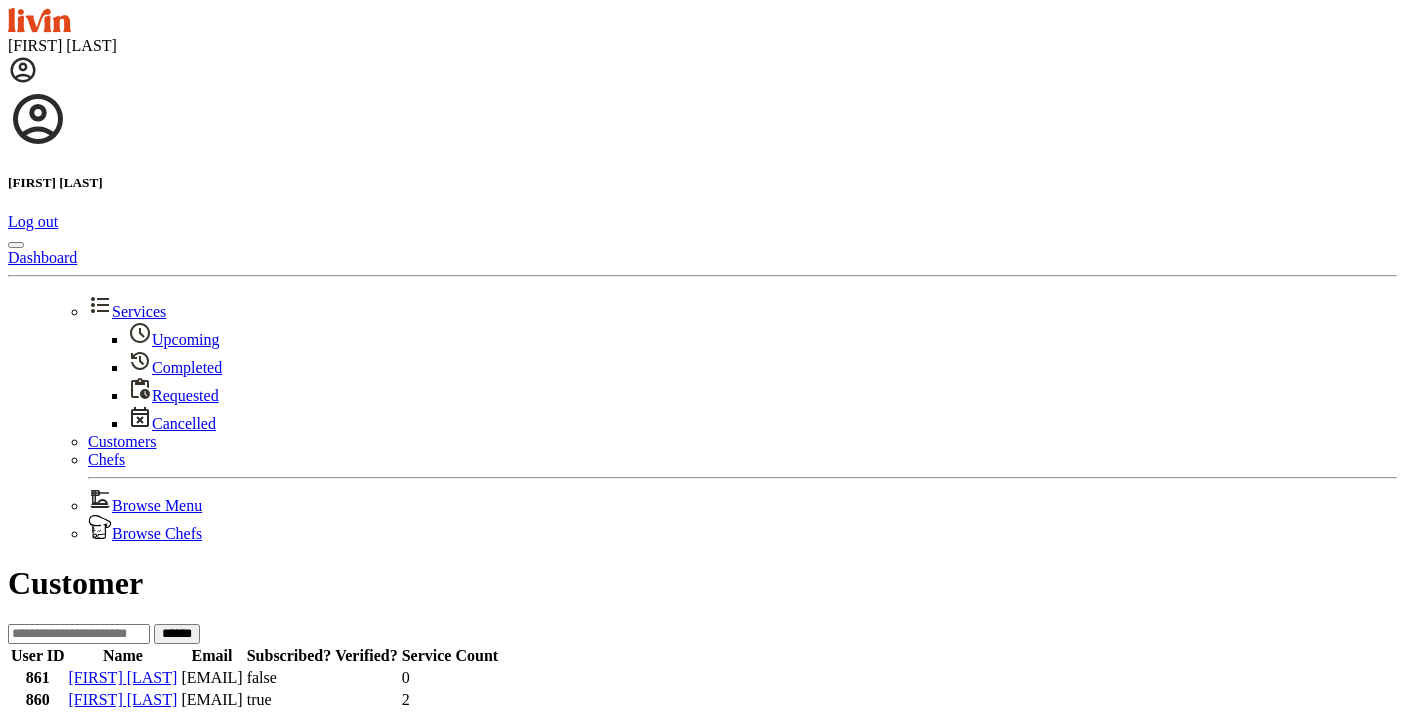 click at bounding box center [79, 634] 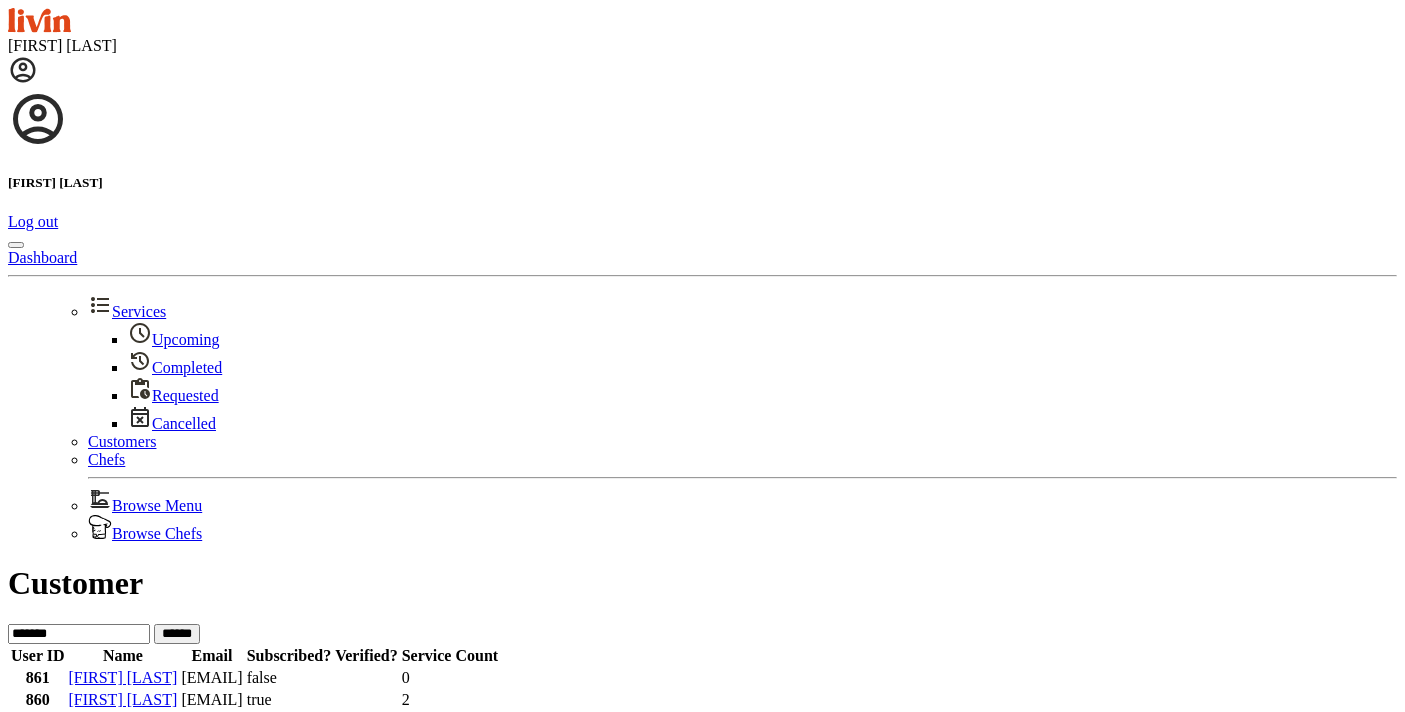 type on "*******" 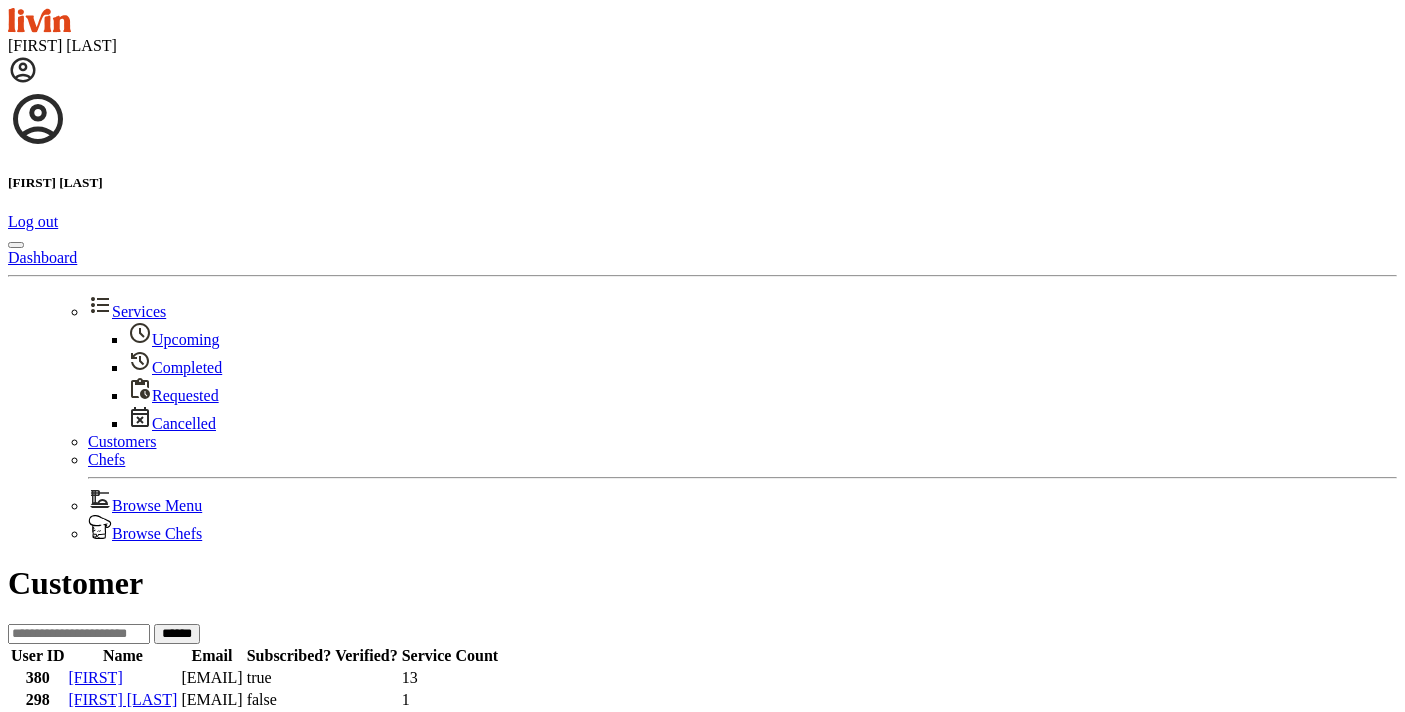 click on "[FIRST] [LAST]" at bounding box center [122, 721] 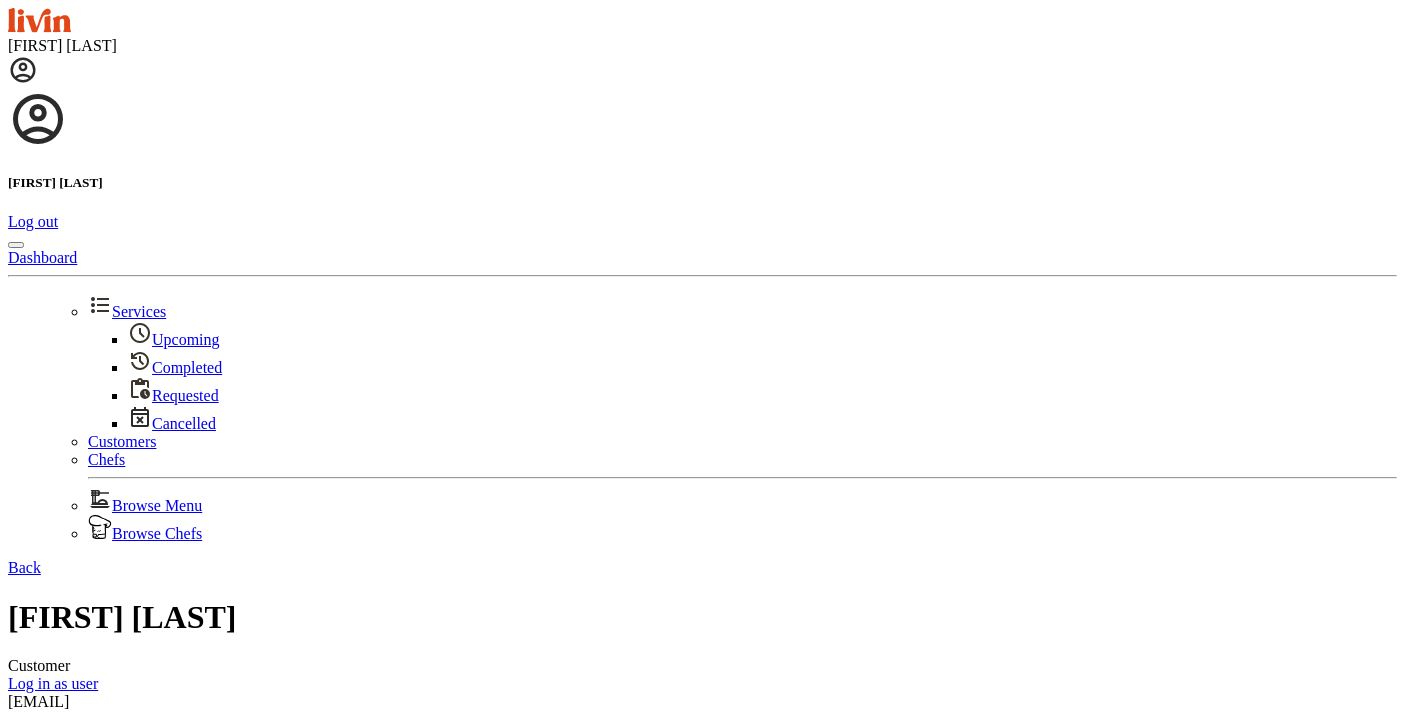 click on "Log in as user" at bounding box center (53, 683) 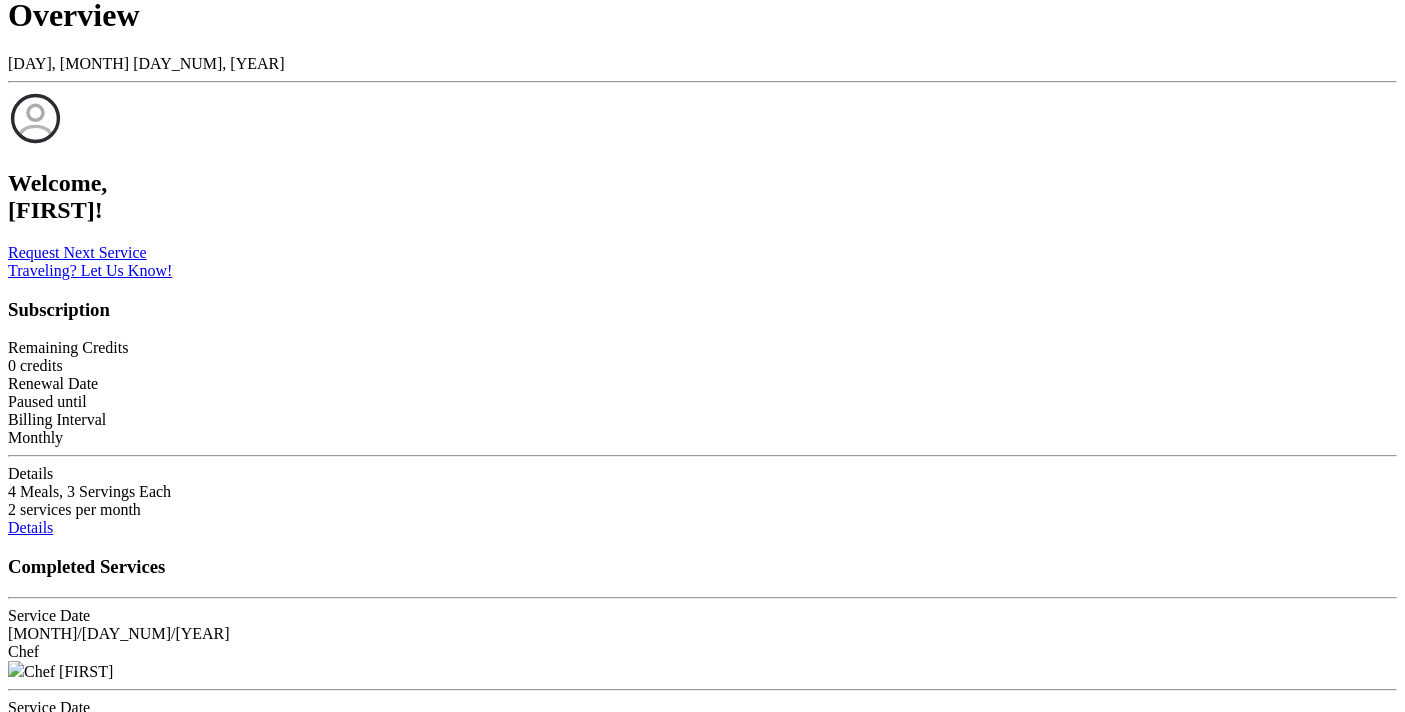 scroll, scrollTop: 681, scrollLeft: 0, axis: vertical 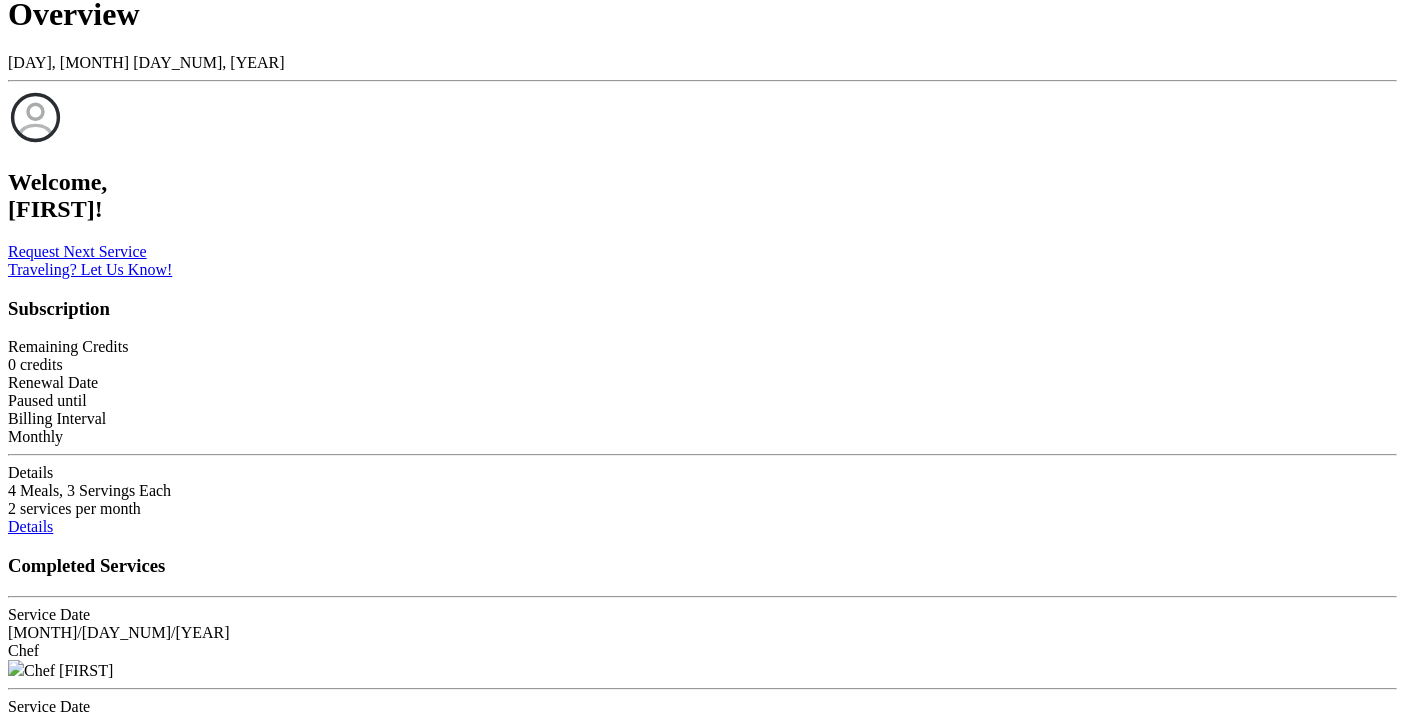 click on "View All" at bounding box center [36, 780] 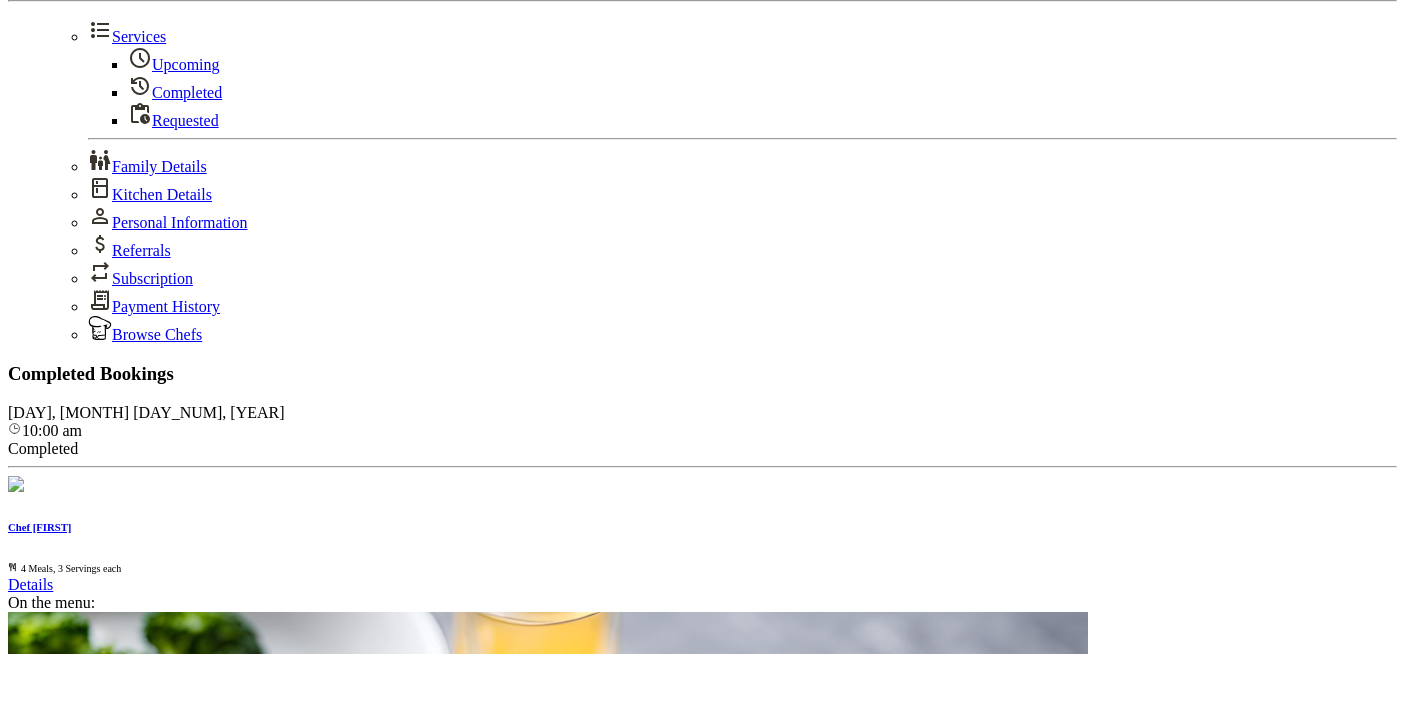 scroll, scrollTop: 0, scrollLeft: 0, axis: both 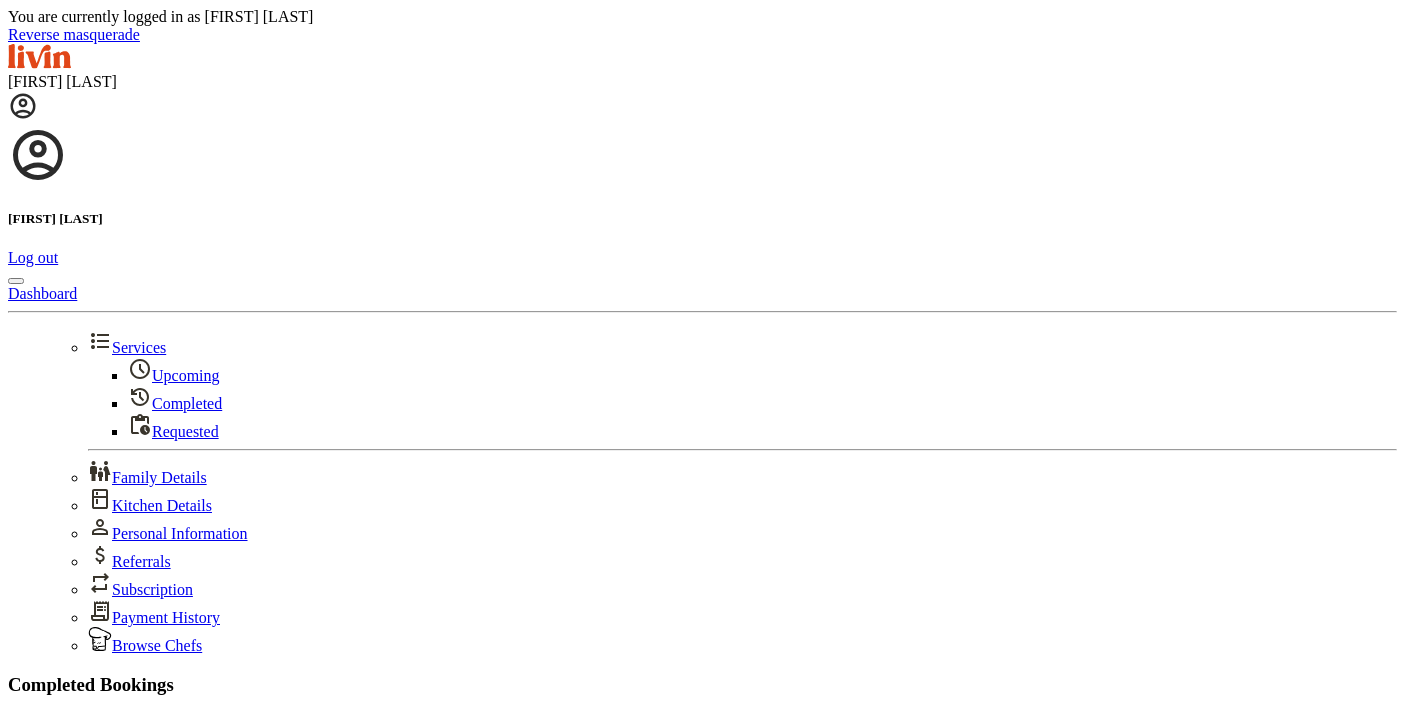 click at bounding box center (23, 106) 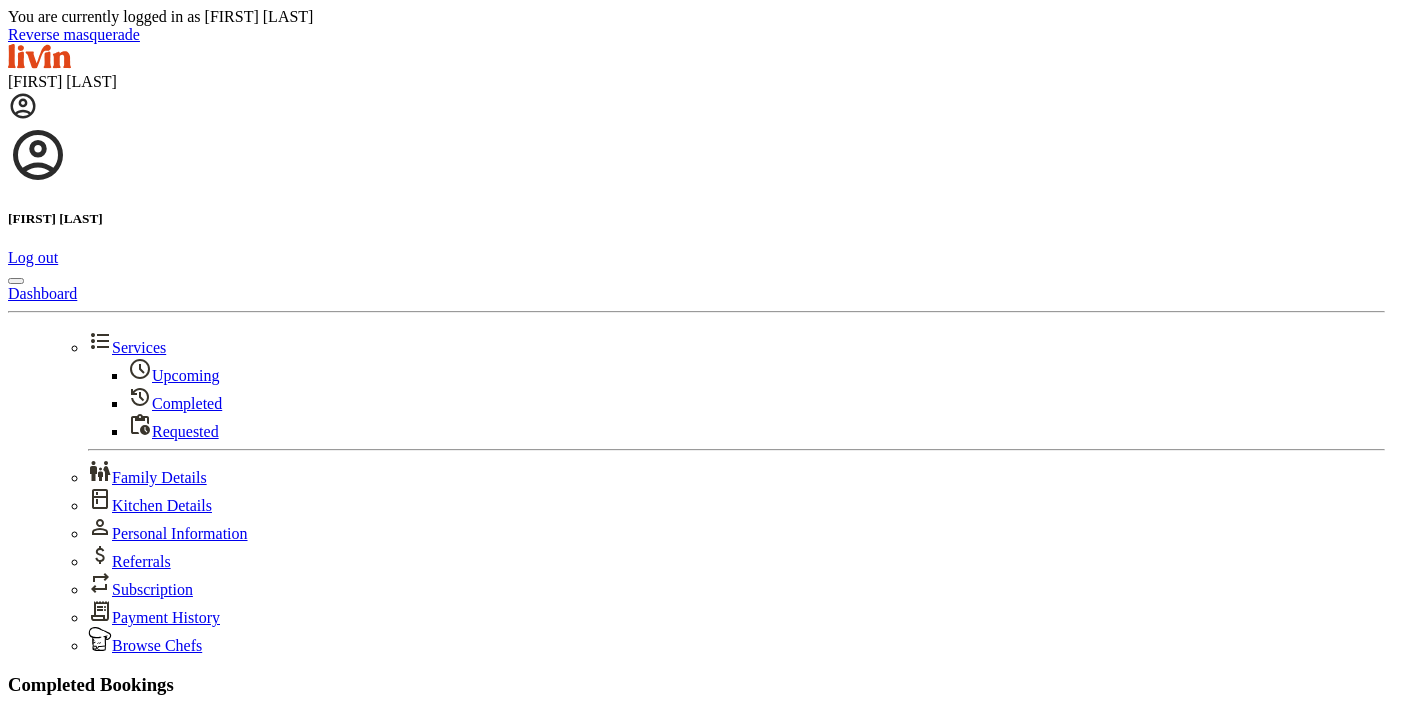 click at bounding box center [696, 44985] 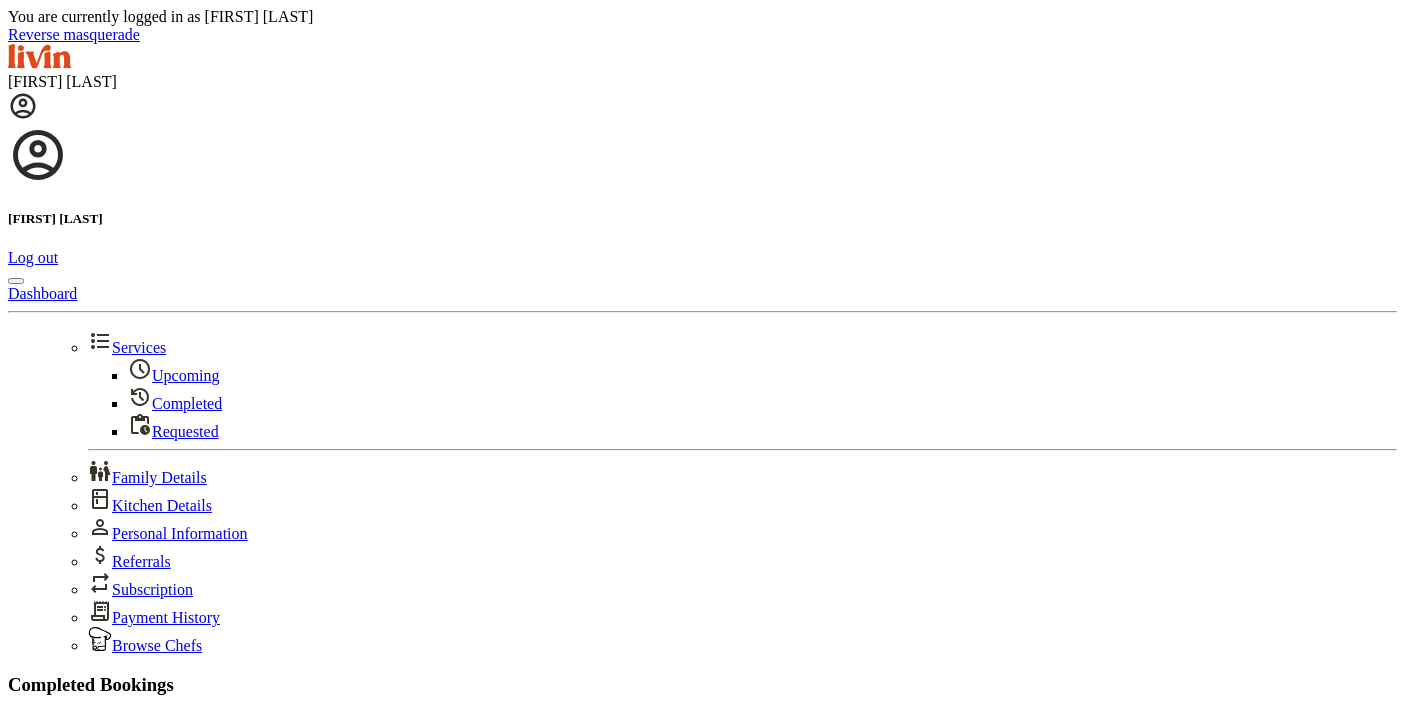 click on "Reverse masquerade" at bounding box center [74, 34] 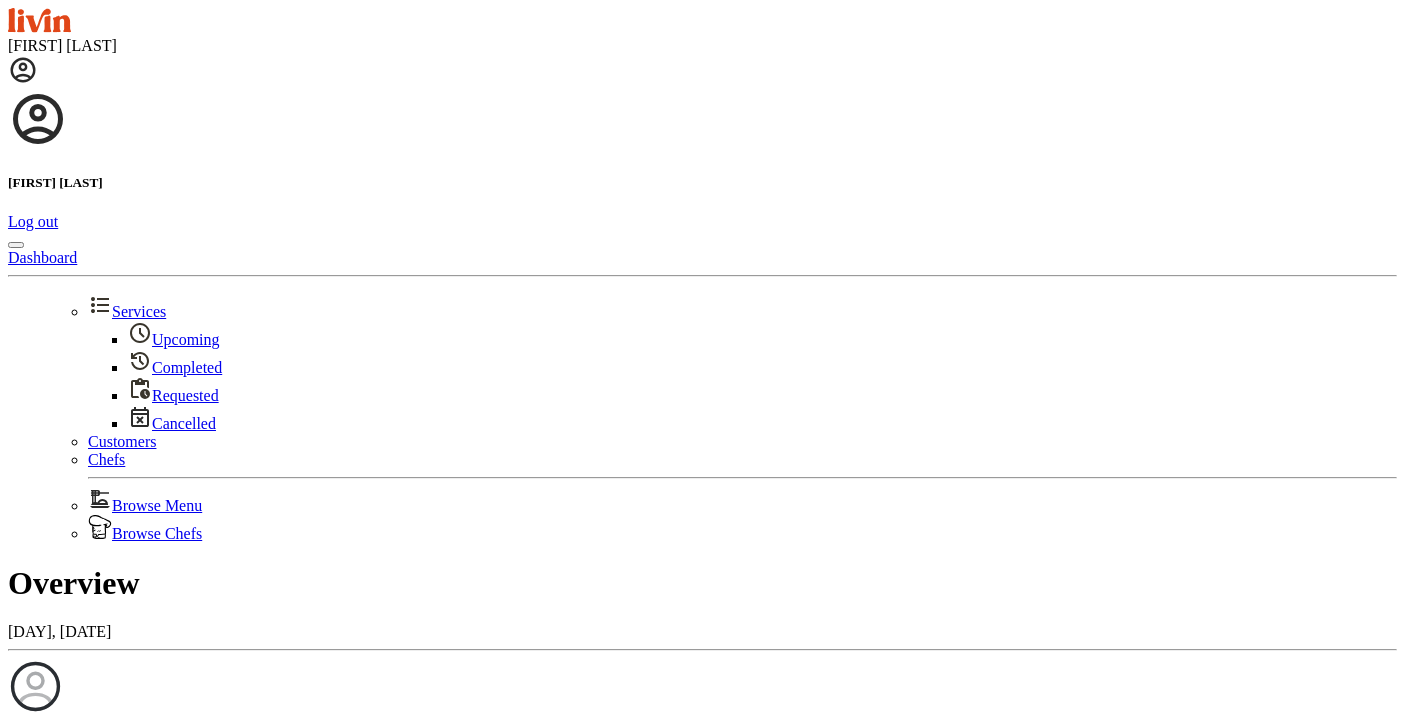 scroll, scrollTop: 0, scrollLeft: 0, axis: both 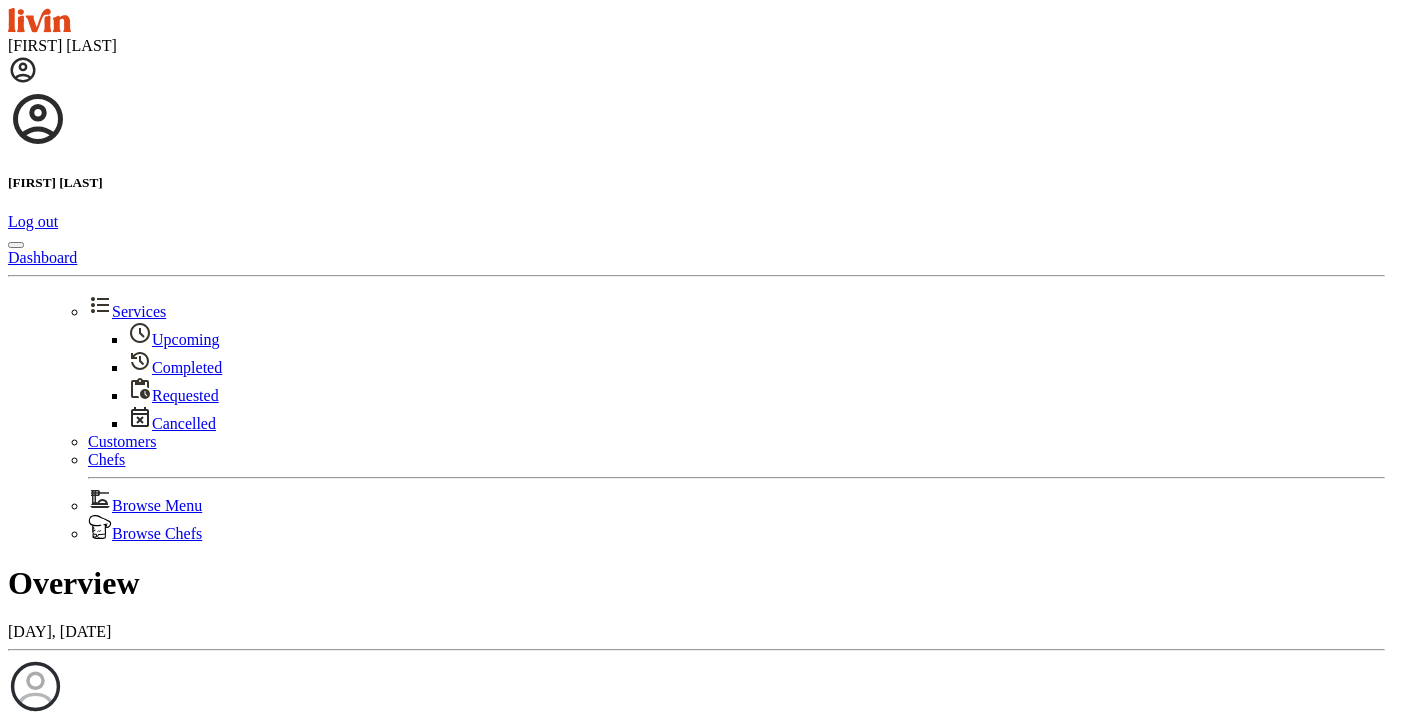 click on "Customers" at bounding box center (122, 441) 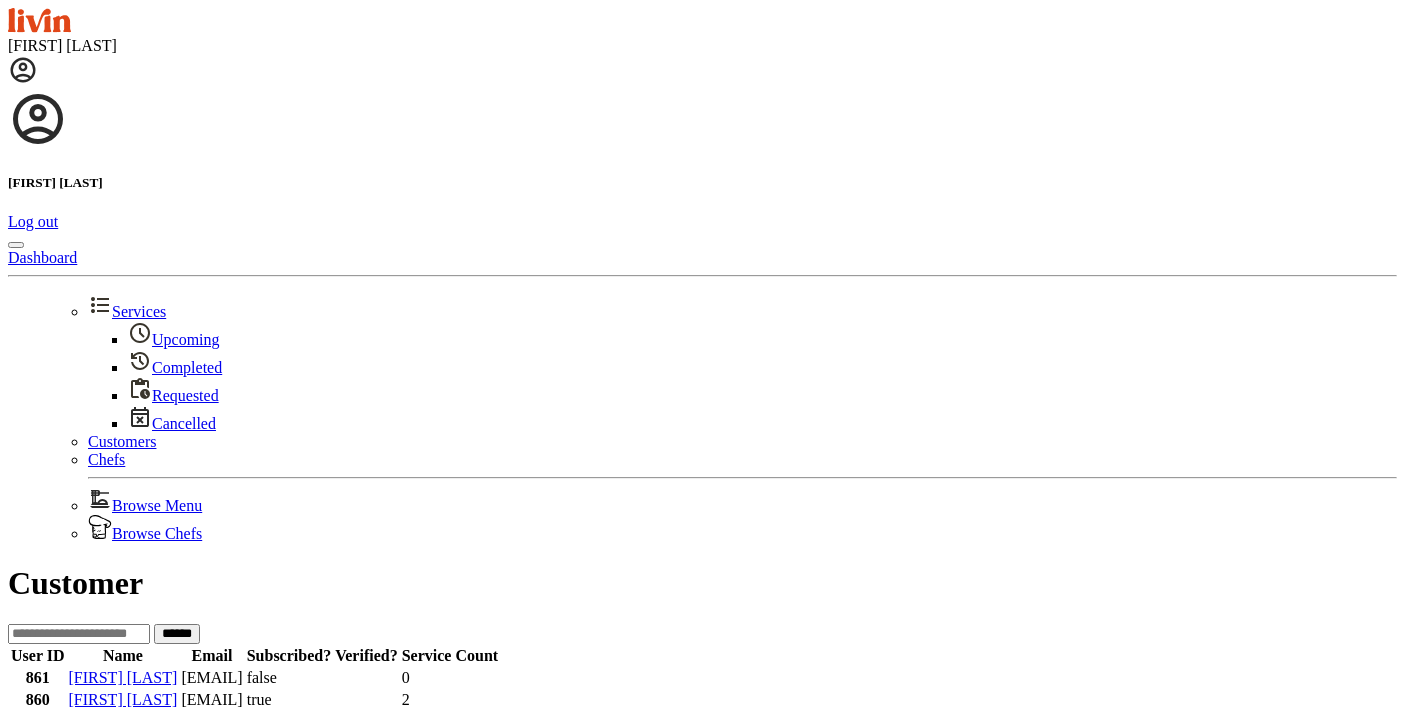 click at bounding box center [79, 634] 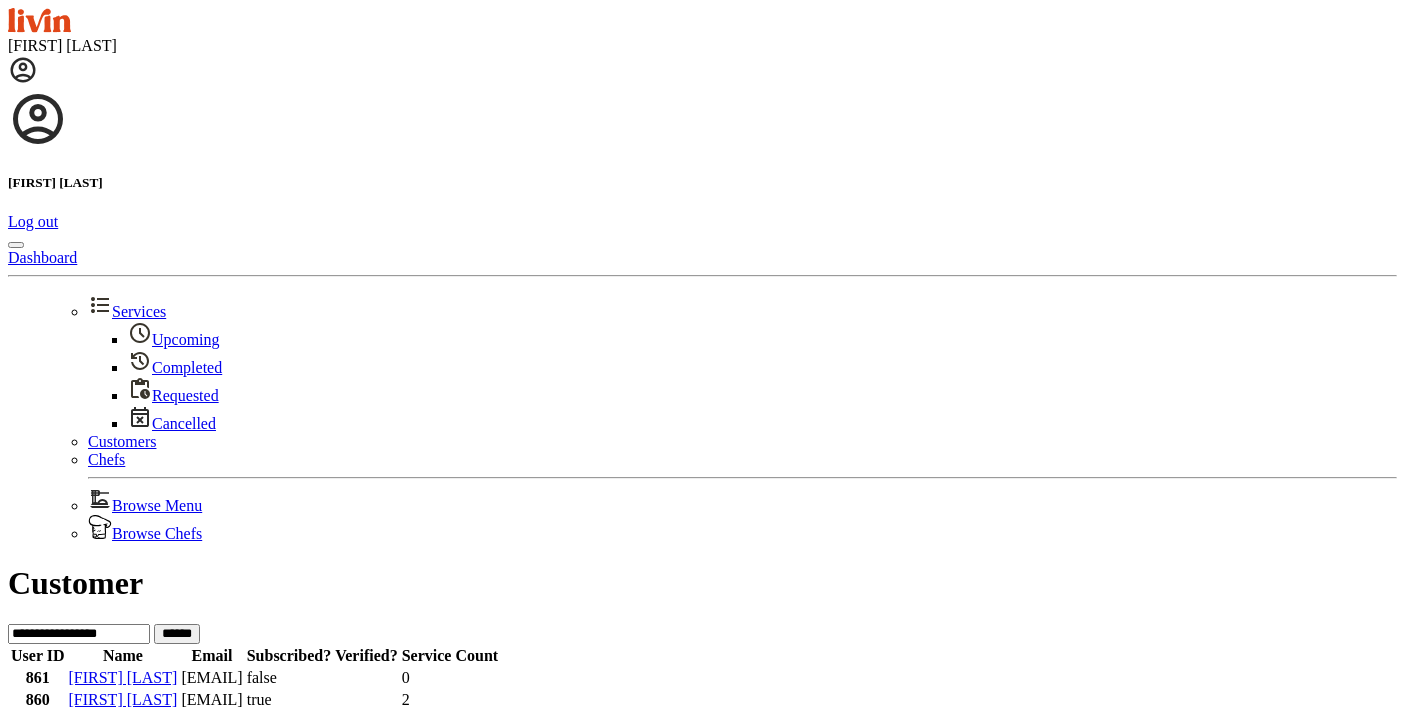 type on "**********" 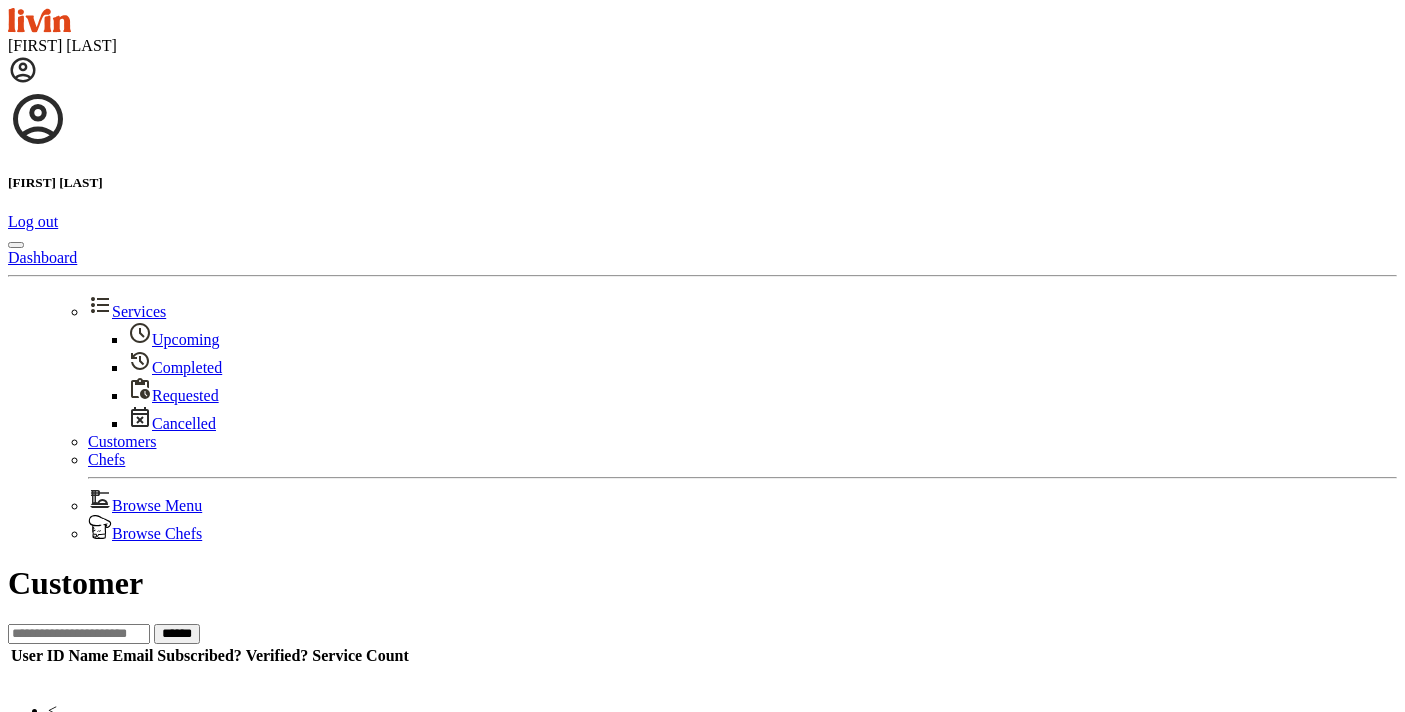 click at bounding box center [79, 634] 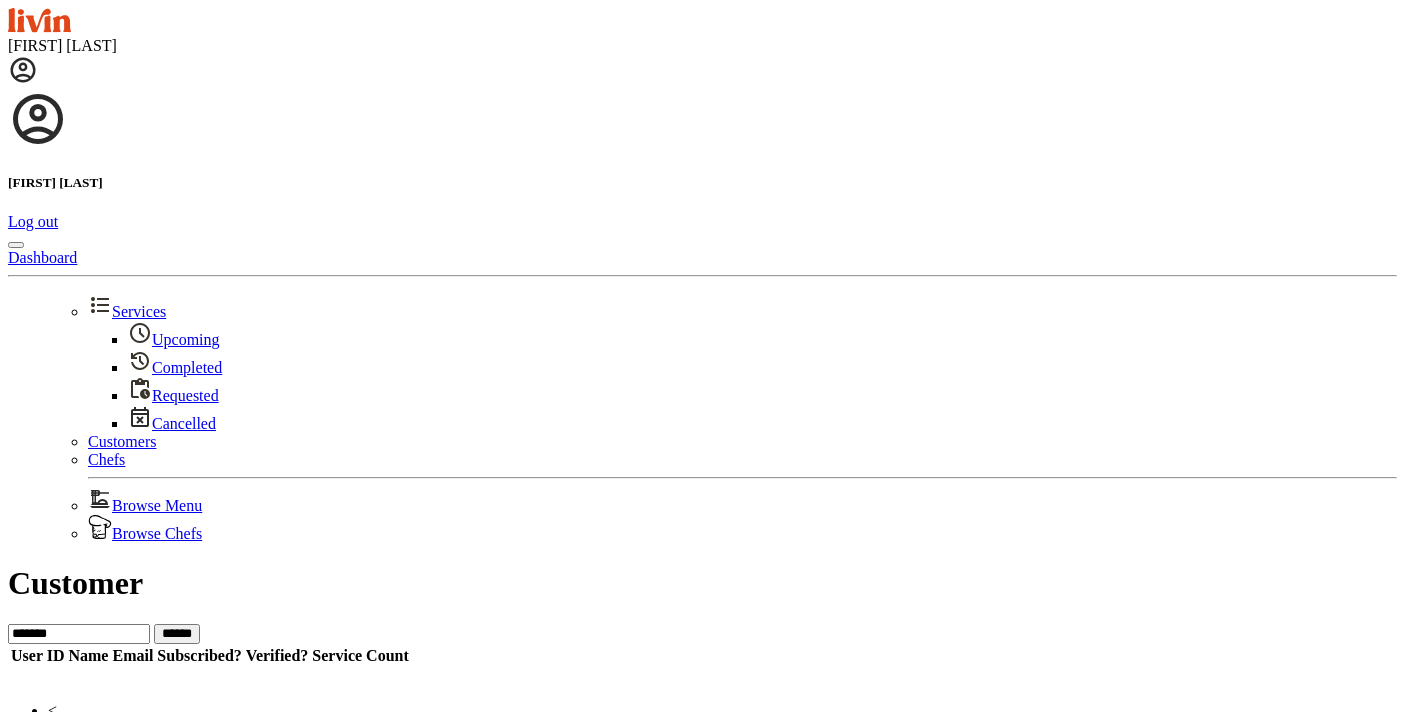 type on "*******" 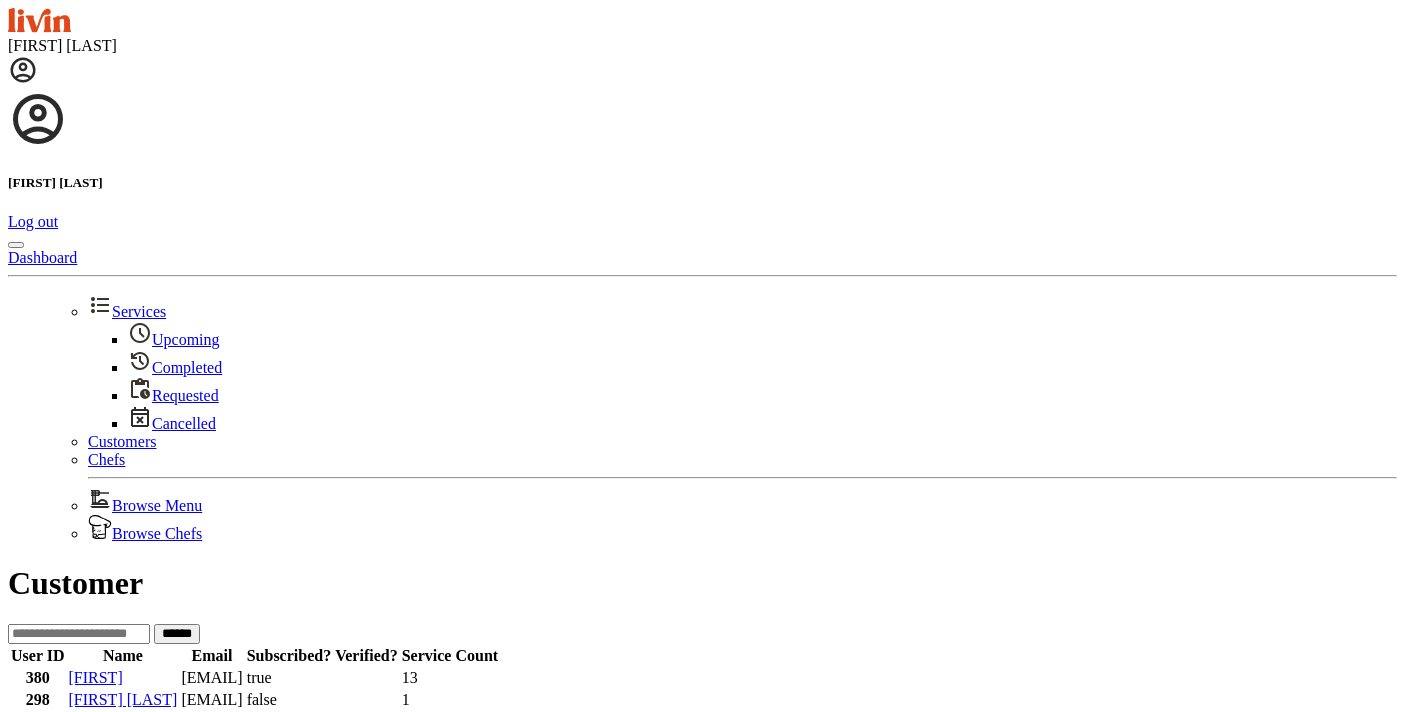 click on "[FIRST] [LAST]" at bounding box center (122, 721) 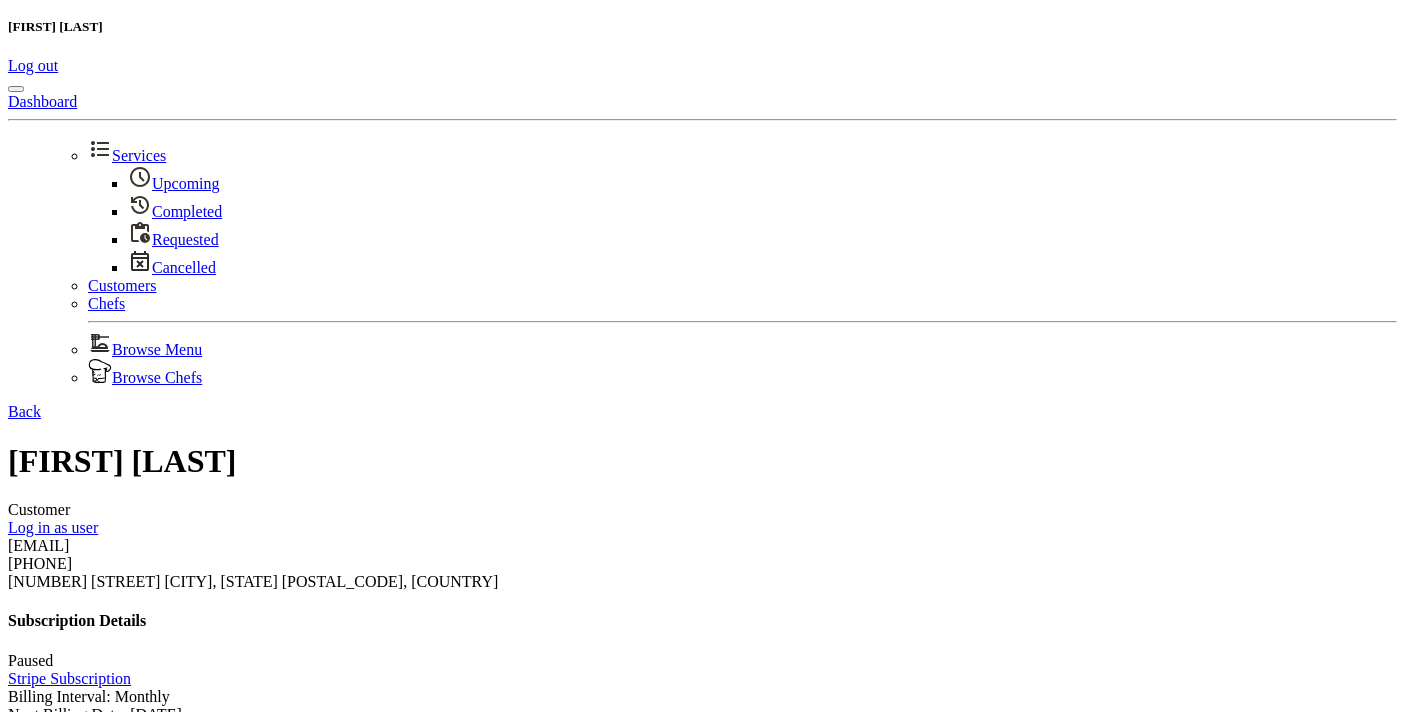 scroll, scrollTop: 0, scrollLeft: 0, axis: both 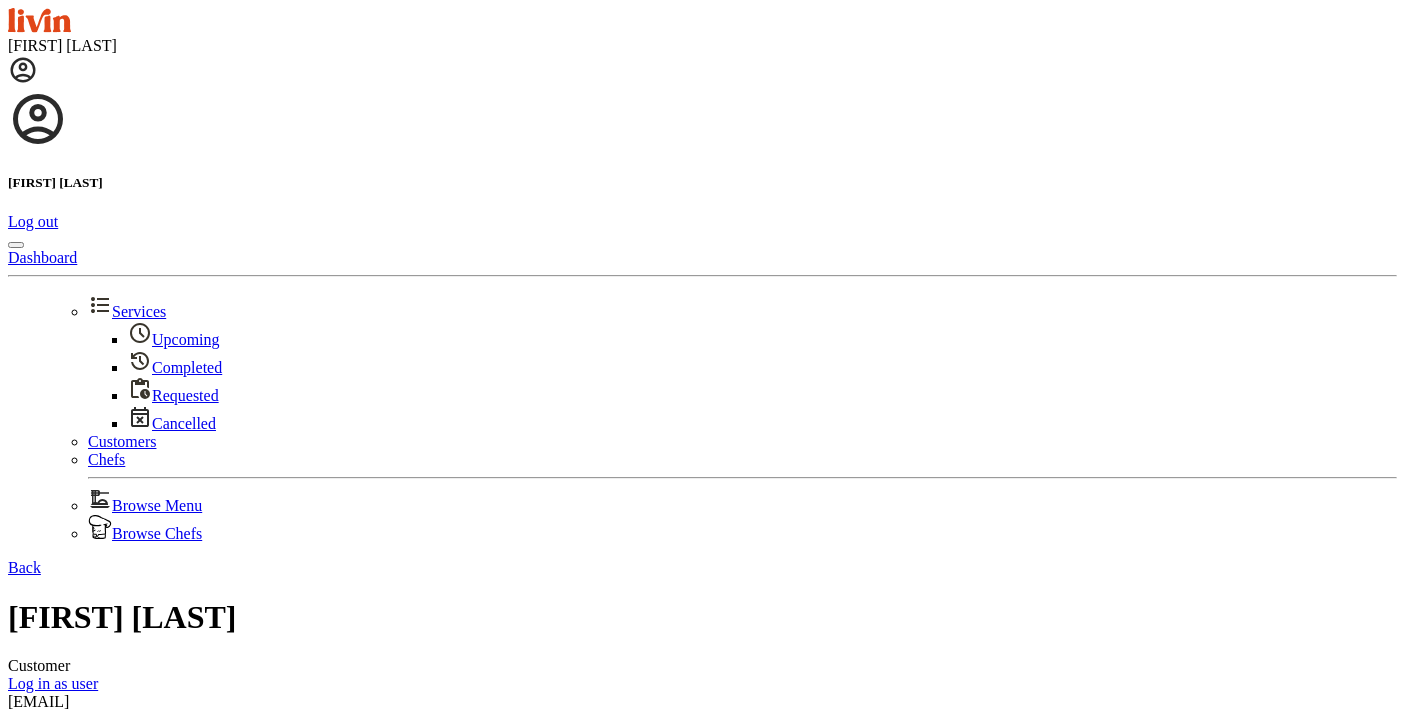 click on "Back" at bounding box center [24, 567] 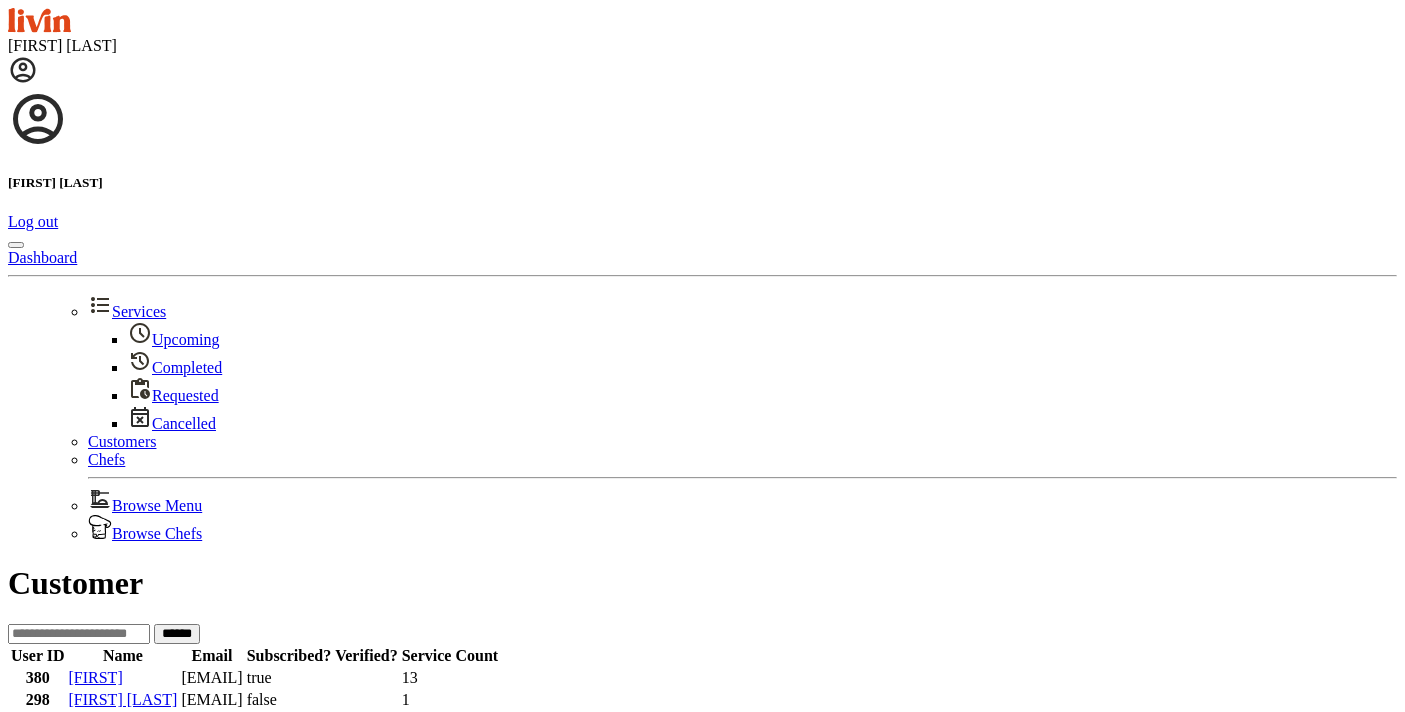 click on "Erica Tuggle" at bounding box center [702, 46] 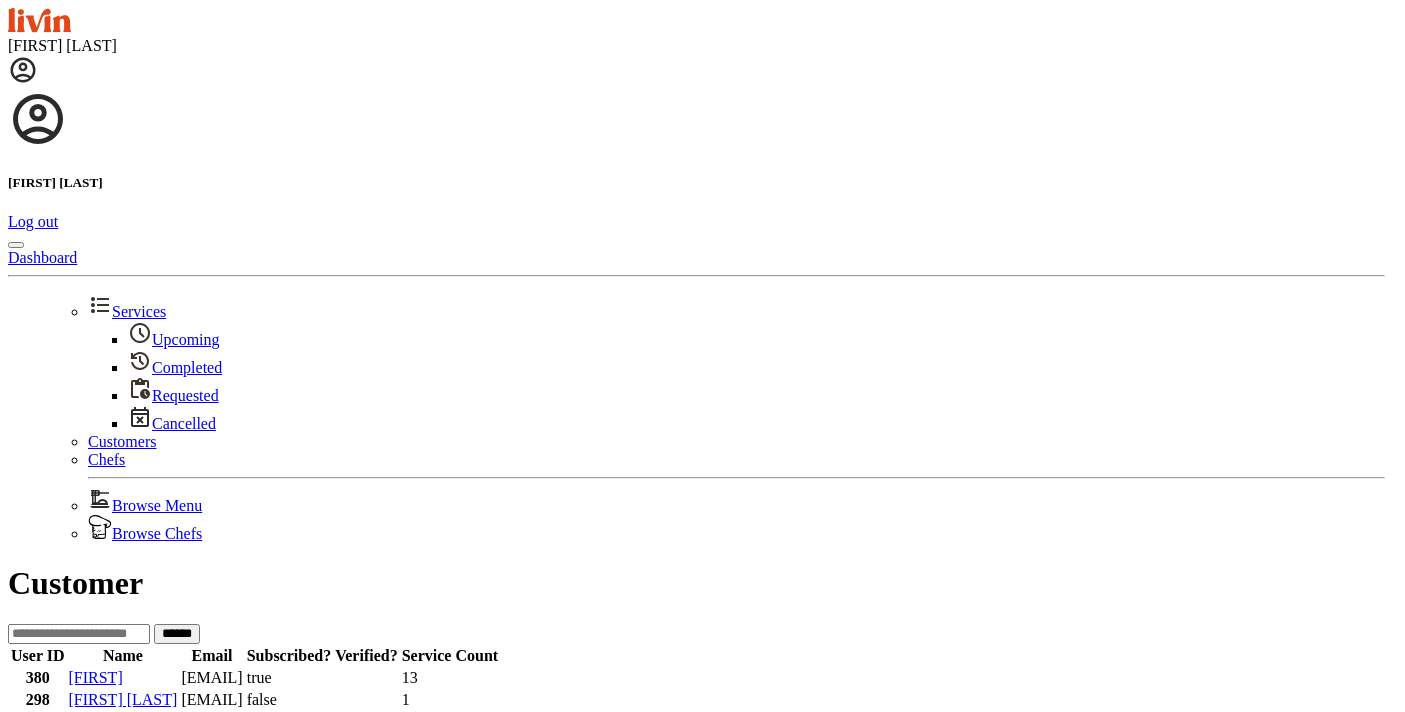click on "Log out" at bounding box center [33, 221] 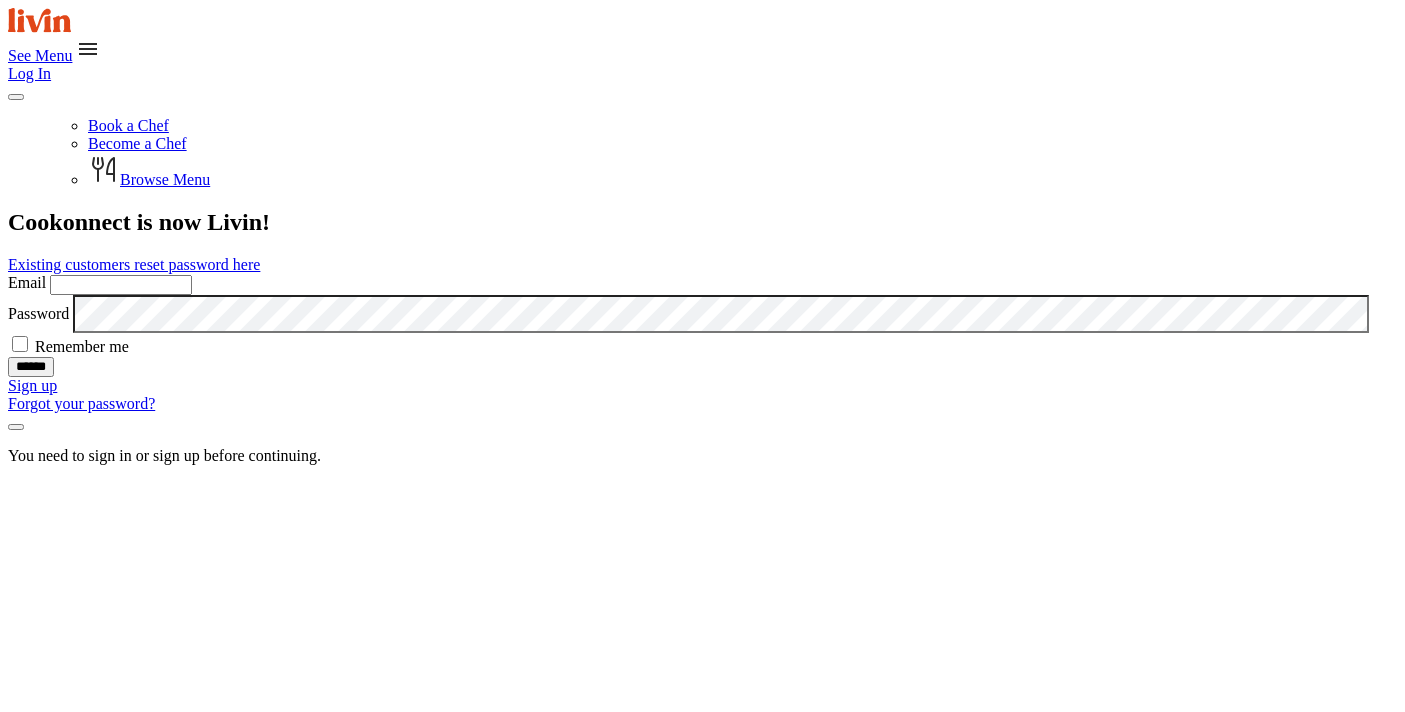 scroll, scrollTop: 0, scrollLeft: 0, axis: both 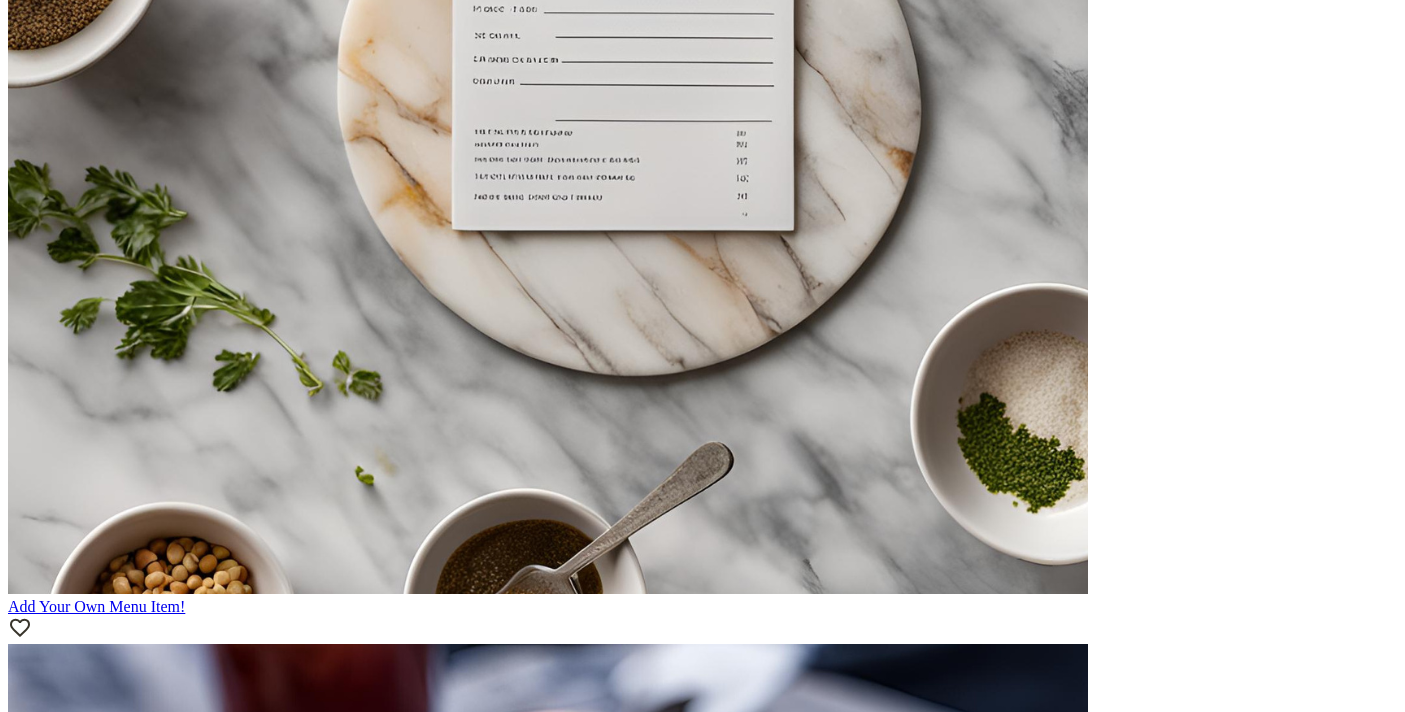 click on "2" at bounding box center [52, 18230] 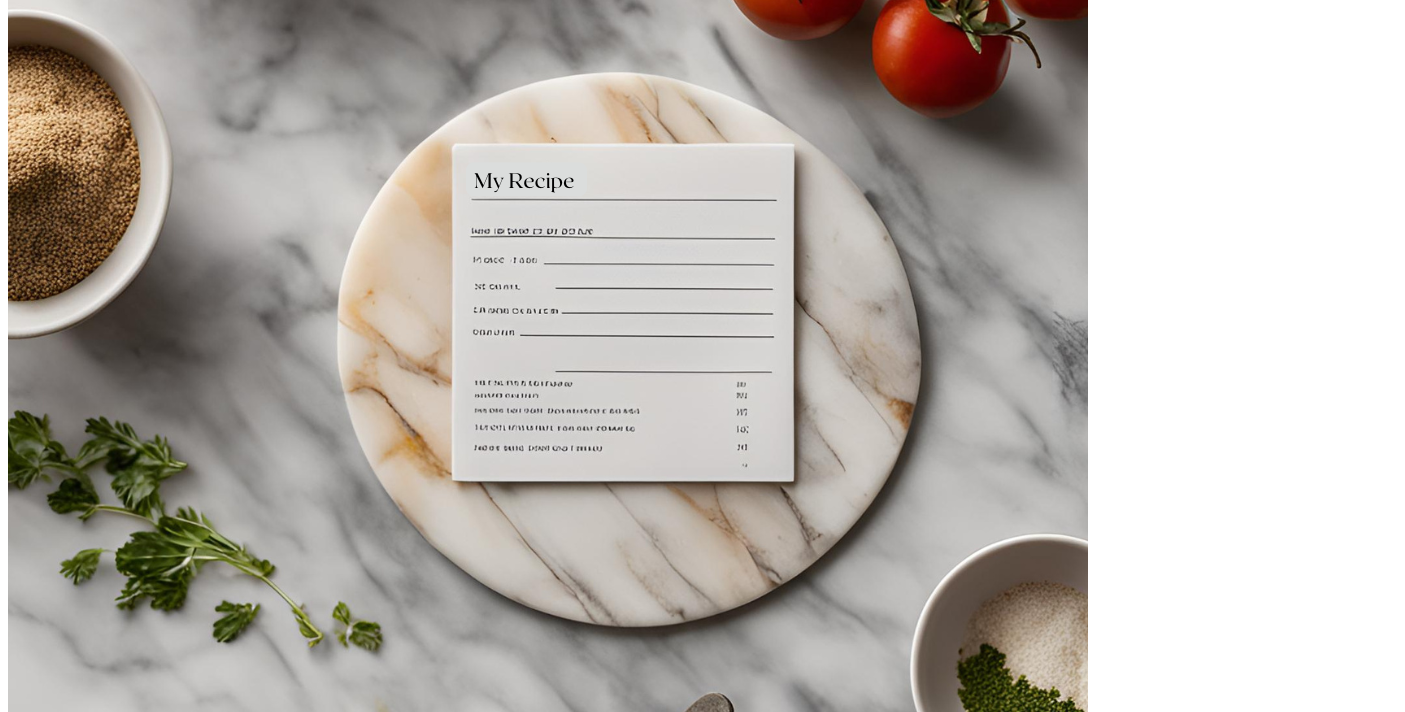 scroll, scrollTop: 1766, scrollLeft: 0, axis: vertical 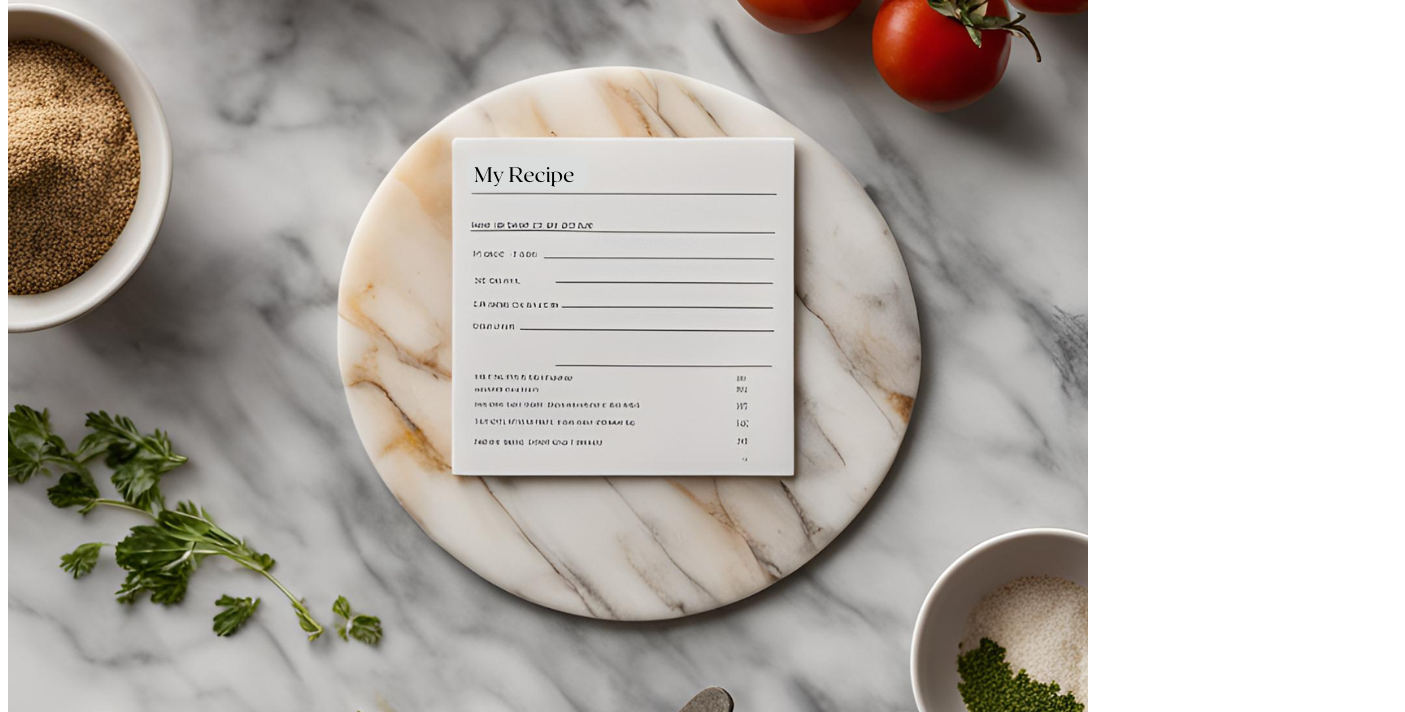 click on "<" at bounding box center (52, 18690) 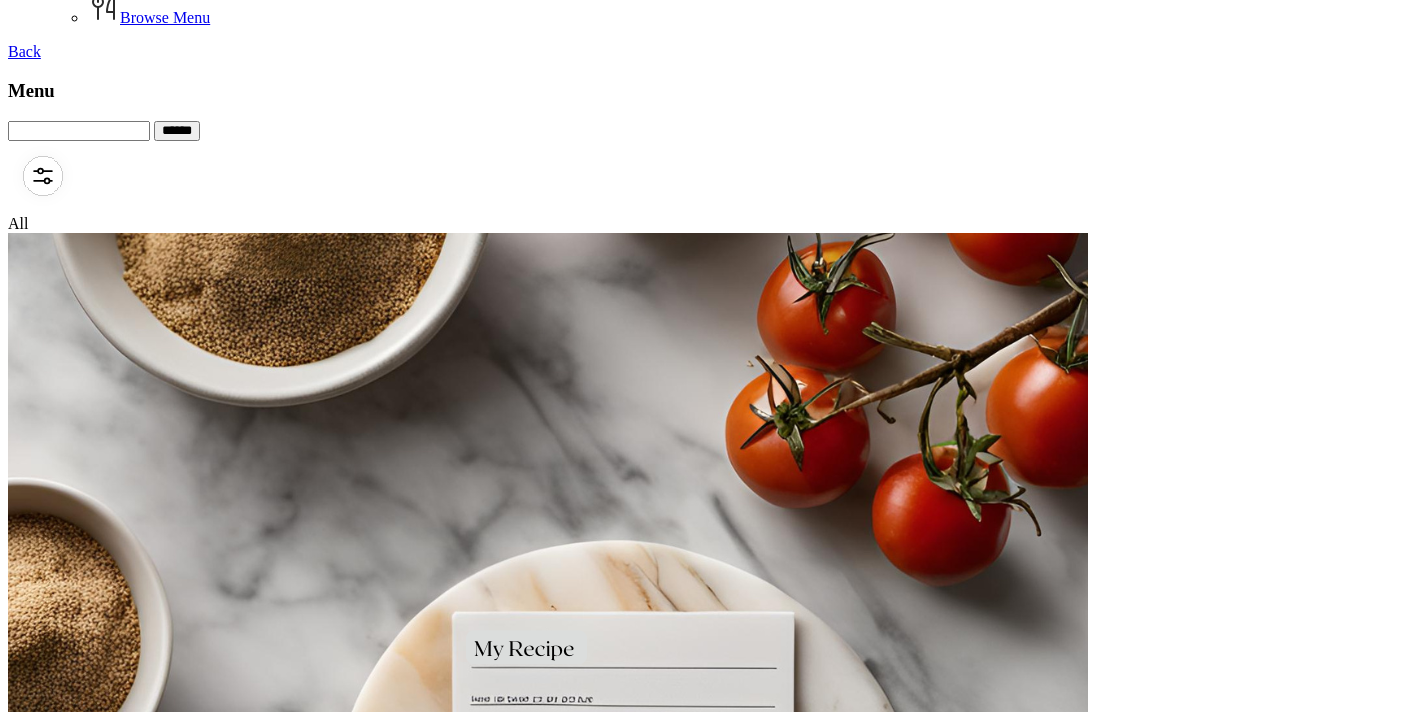 scroll, scrollTop: 0, scrollLeft: 0, axis: both 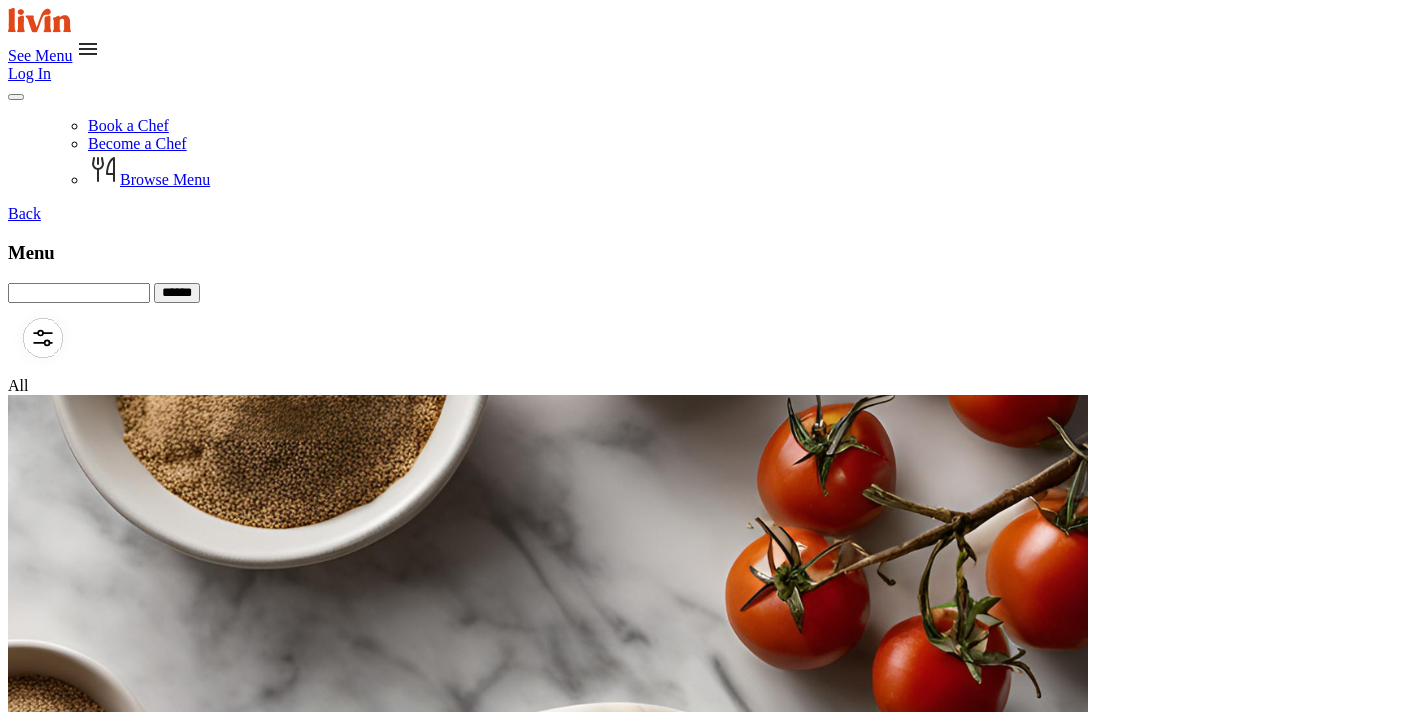 click on "See Menu" at bounding box center (40, 55) 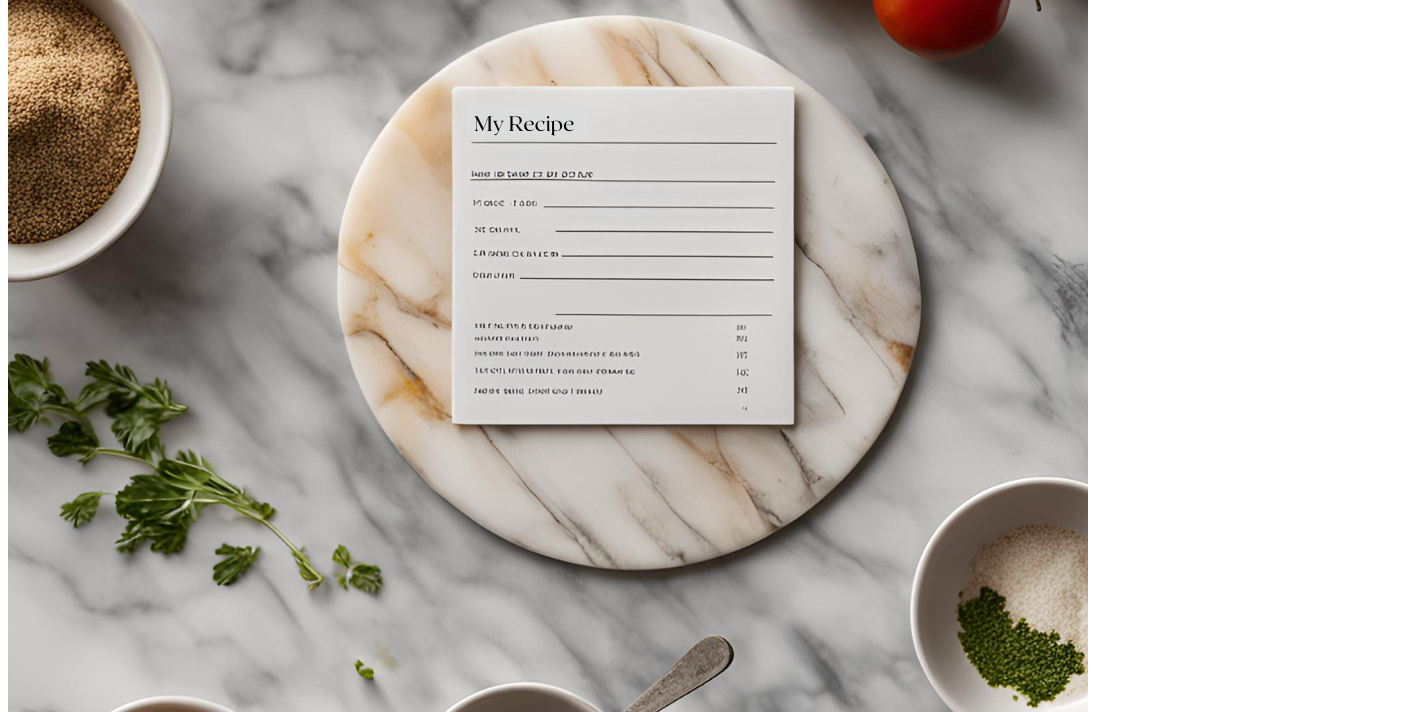 scroll, scrollTop: 1799, scrollLeft: 0, axis: vertical 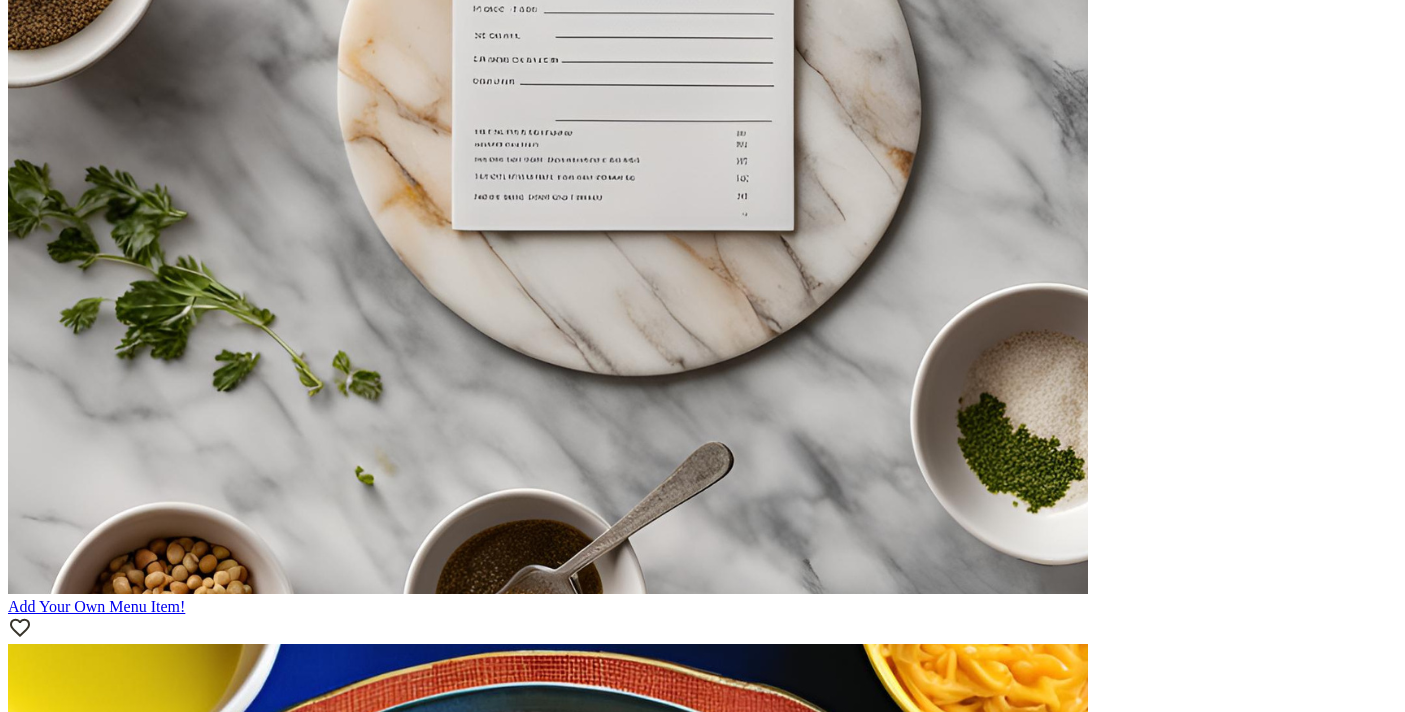 click on "2" at bounding box center (52, 18848) 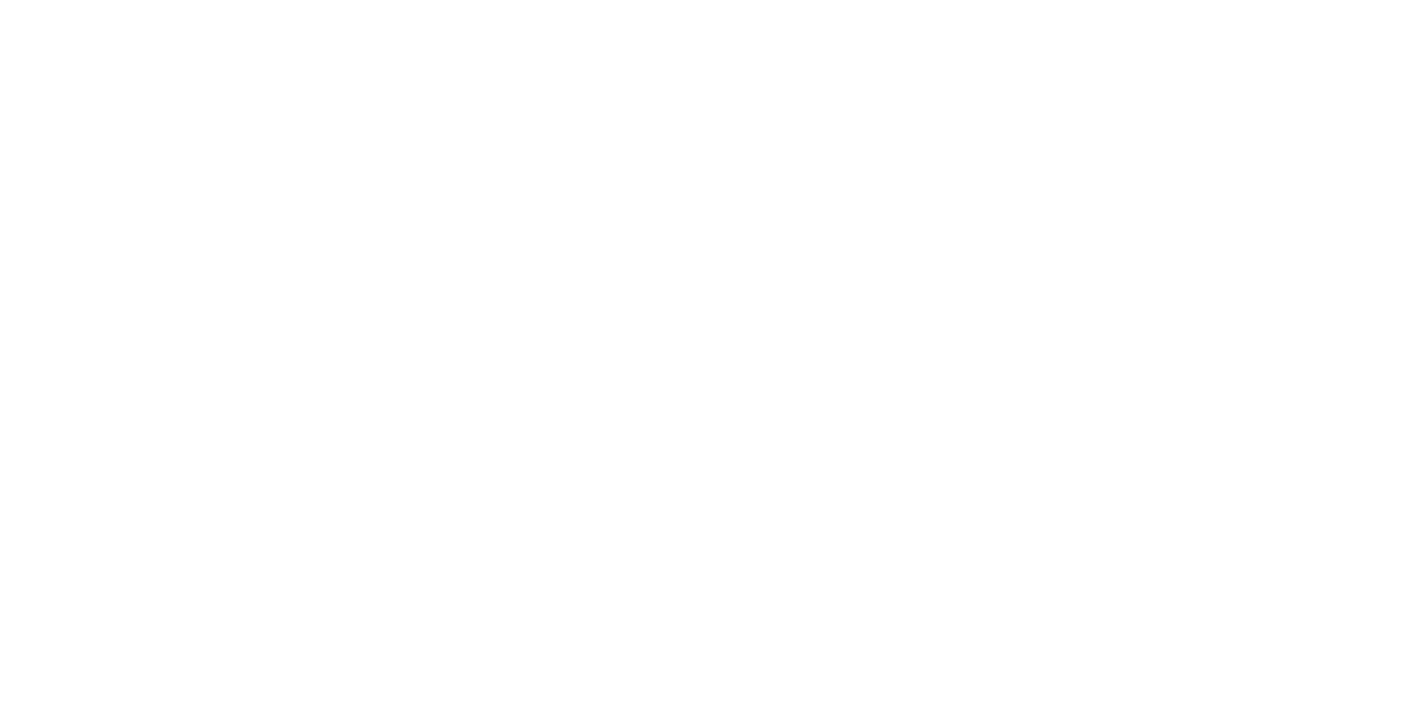 scroll, scrollTop: 1878, scrollLeft: 0, axis: vertical 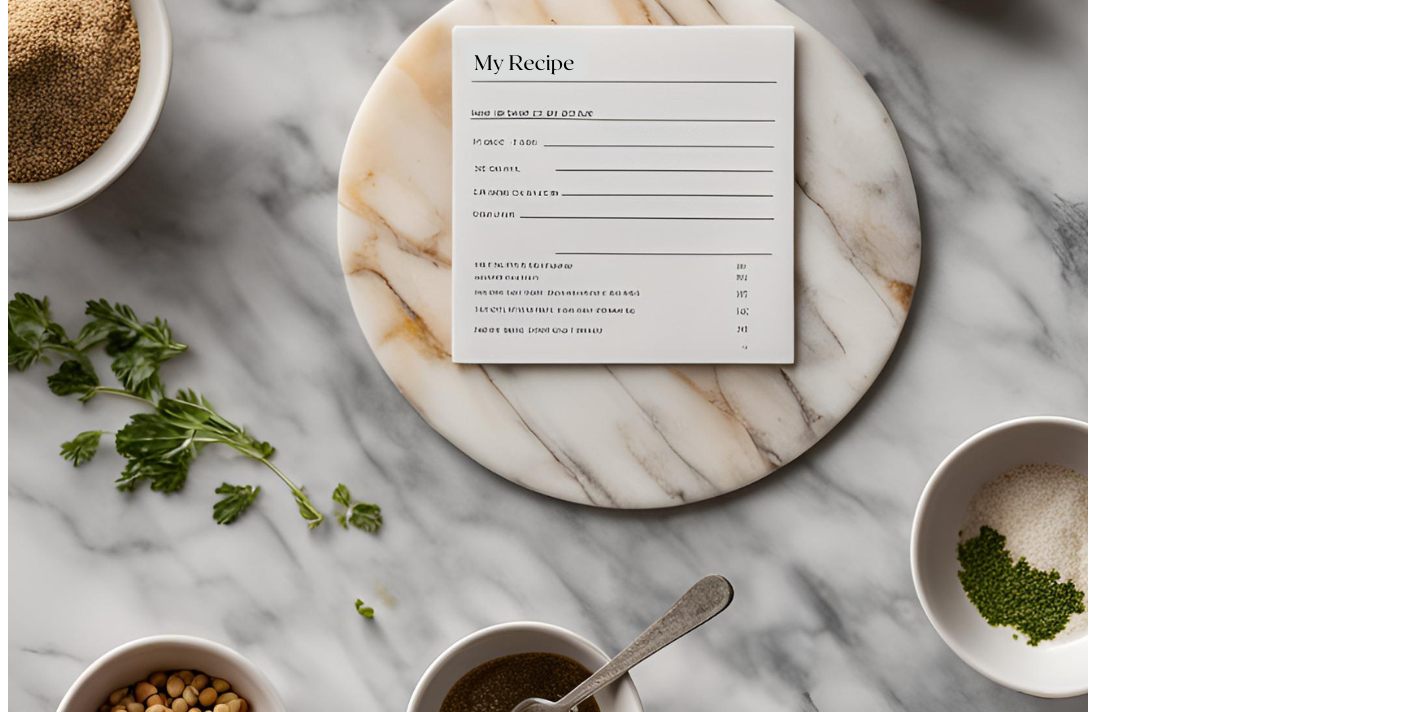 click on "3" at bounding box center [52, 19020] 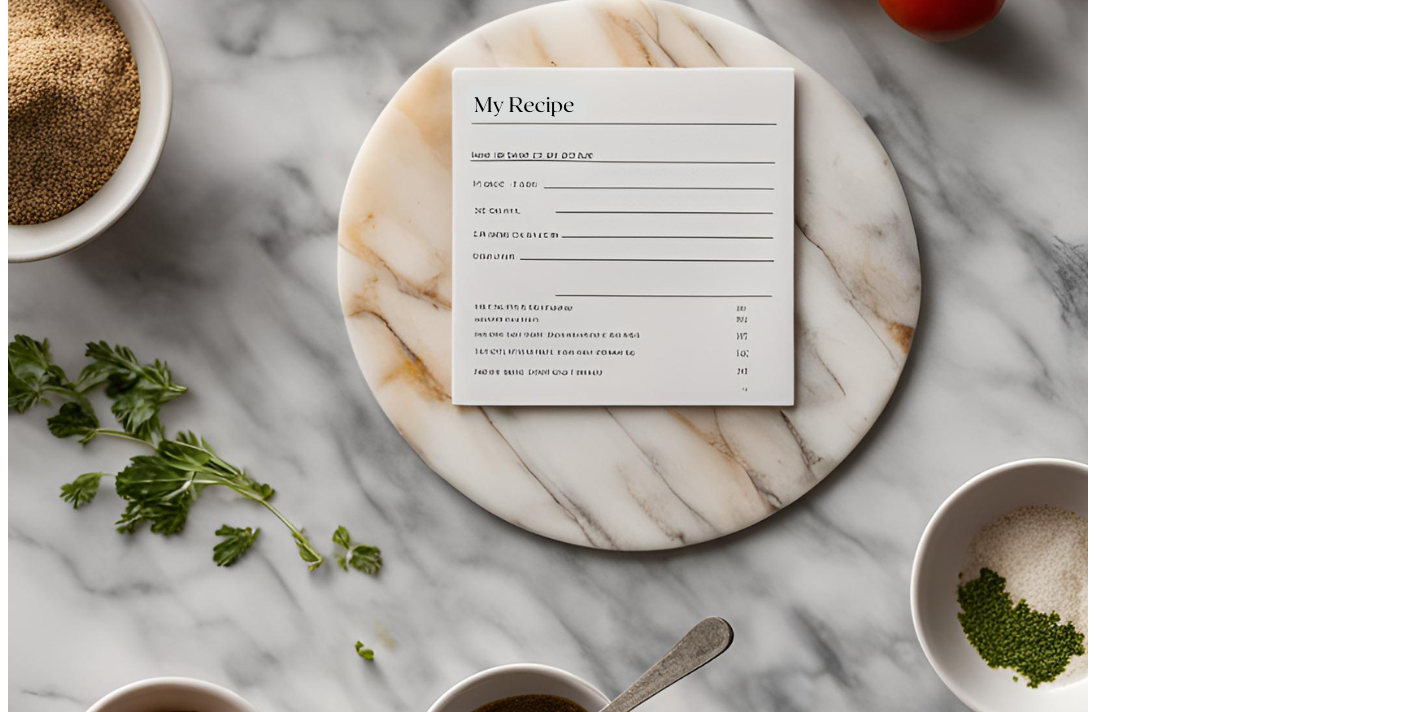 scroll, scrollTop: 714, scrollLeft: 0, axis: vertical 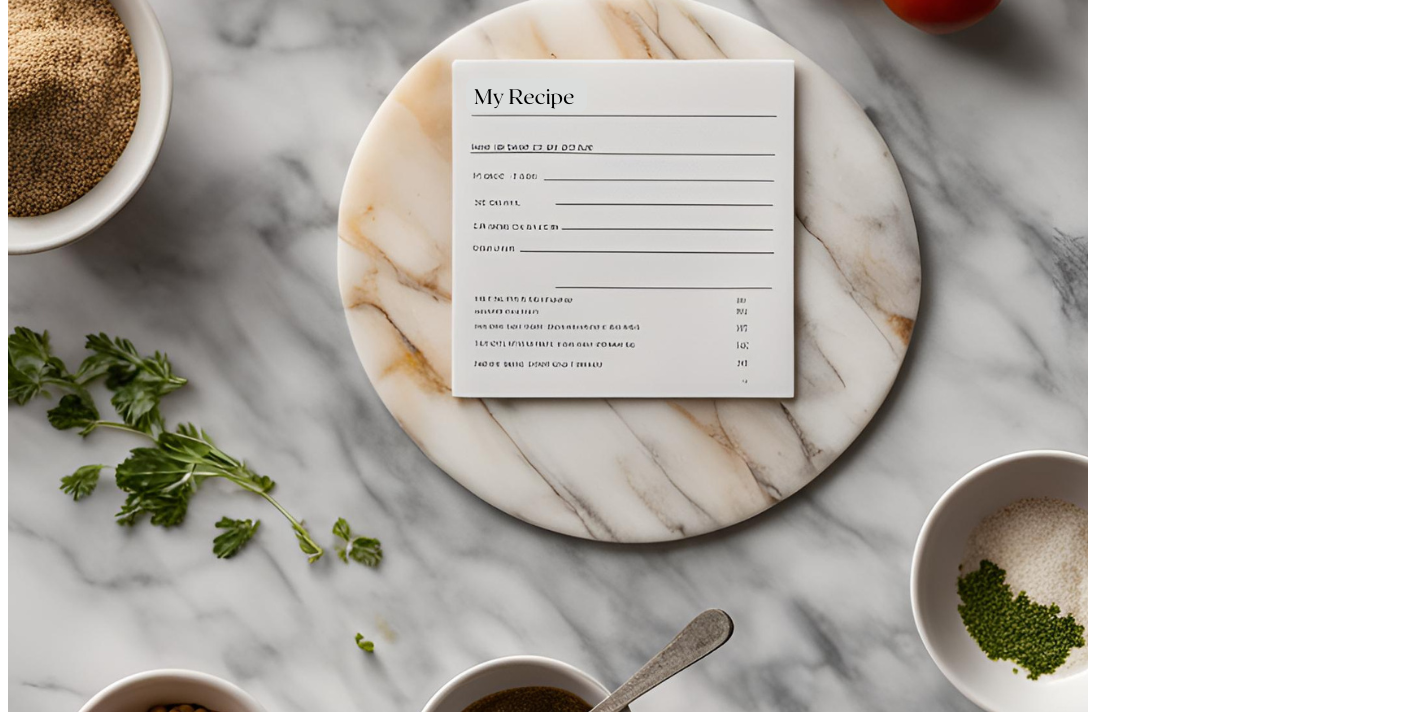 click on "1" at bounding box center (52, 9739) 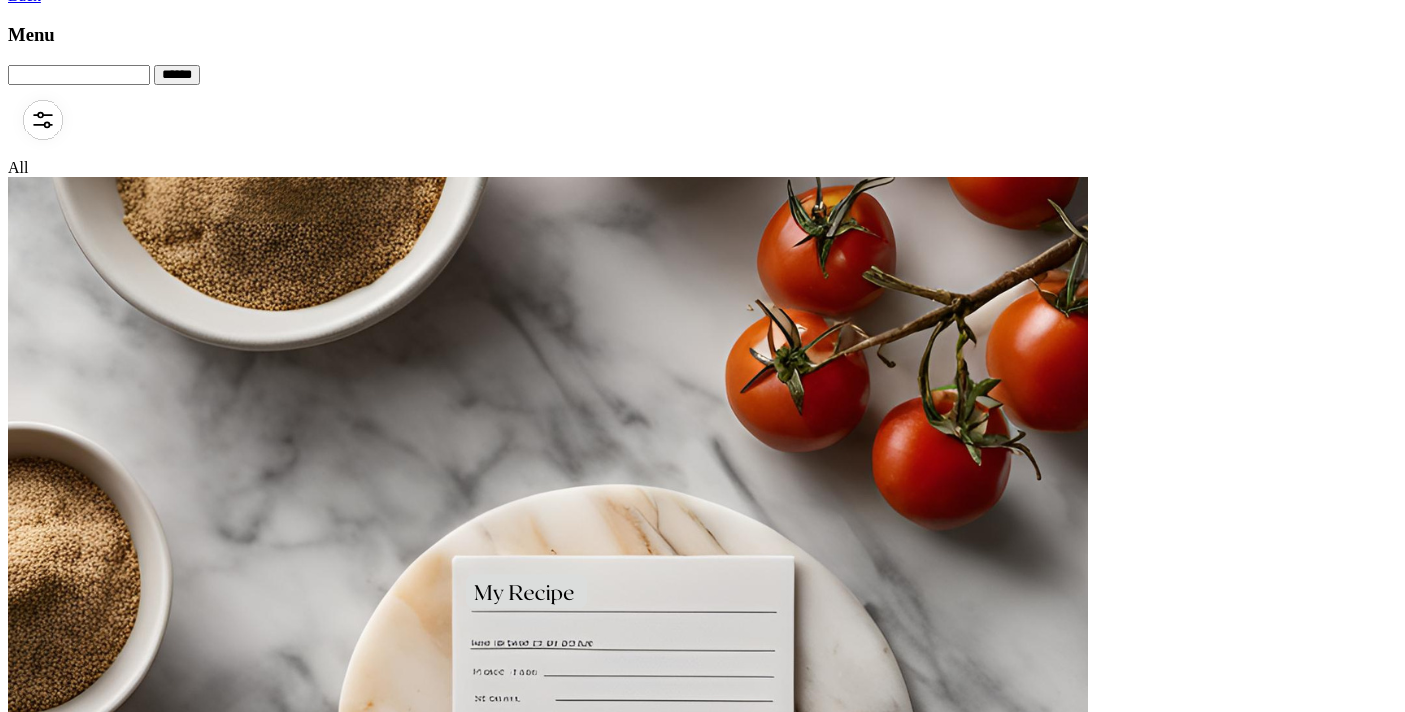 scroll, scrollTop: 0, scrollLeft: 0, axis: both 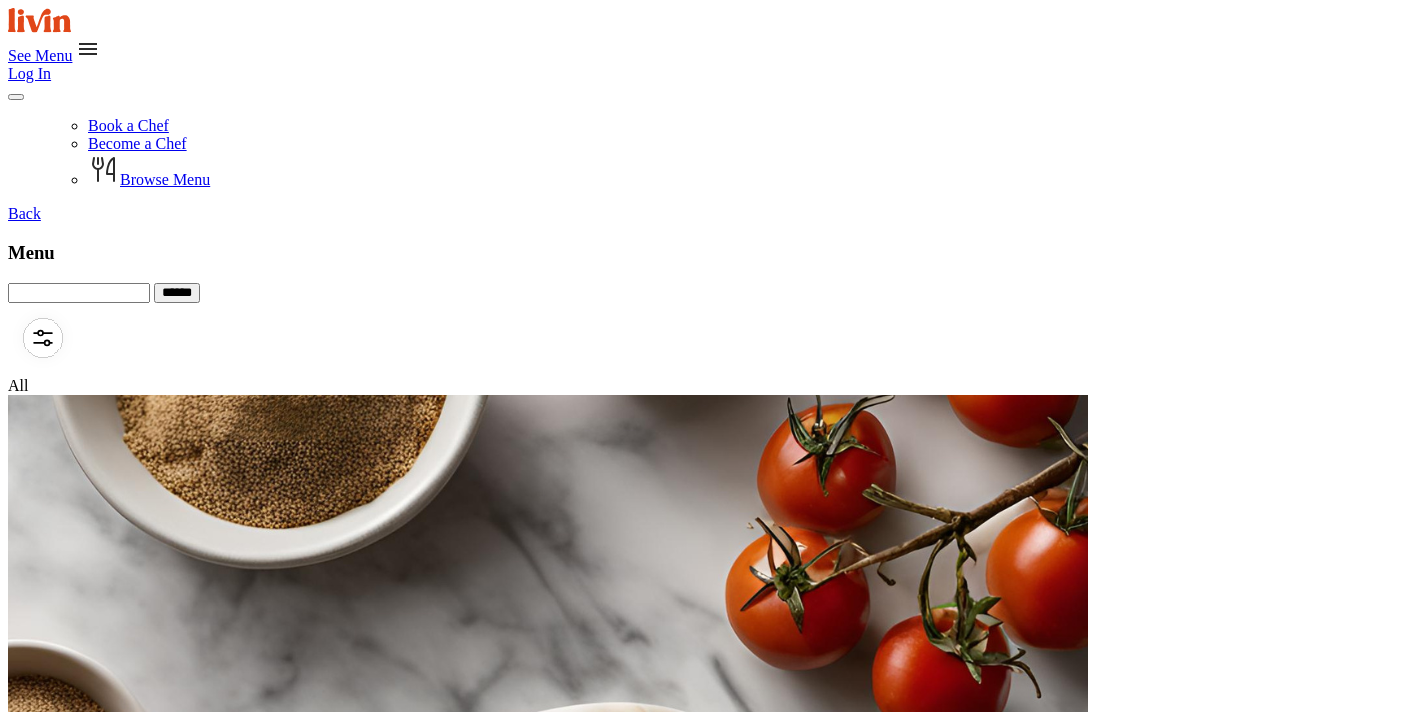 click at bounding box center [43, 338] 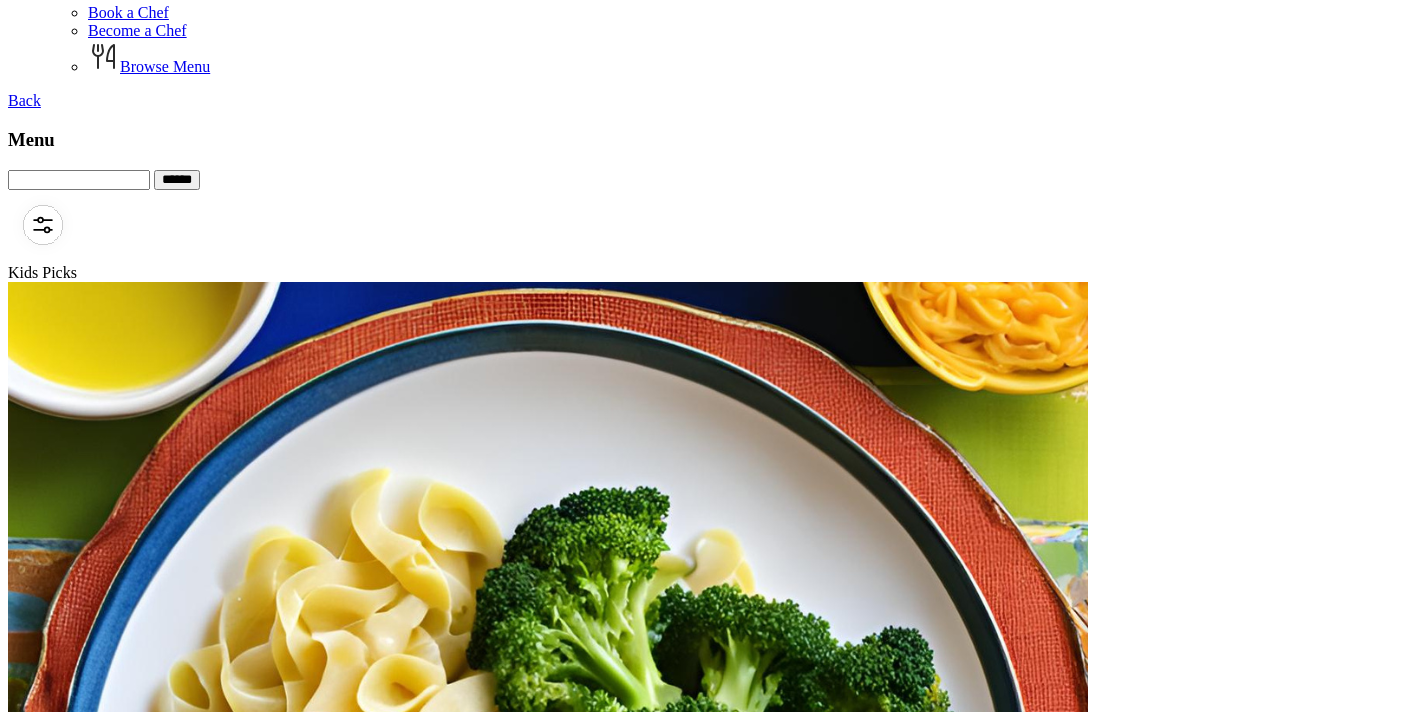 scroll, scrollTop: 0, scrollLeft: 0, axis: both 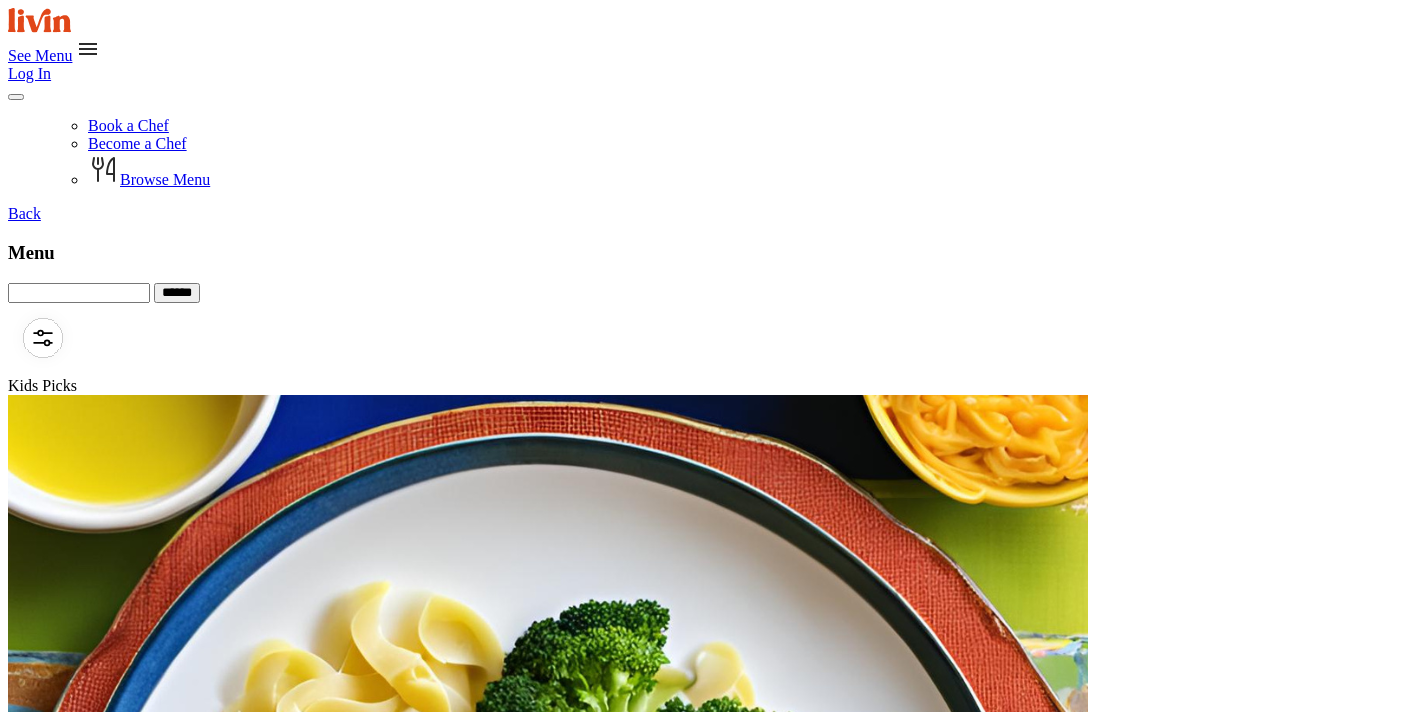click at bounding box center (88, 49) 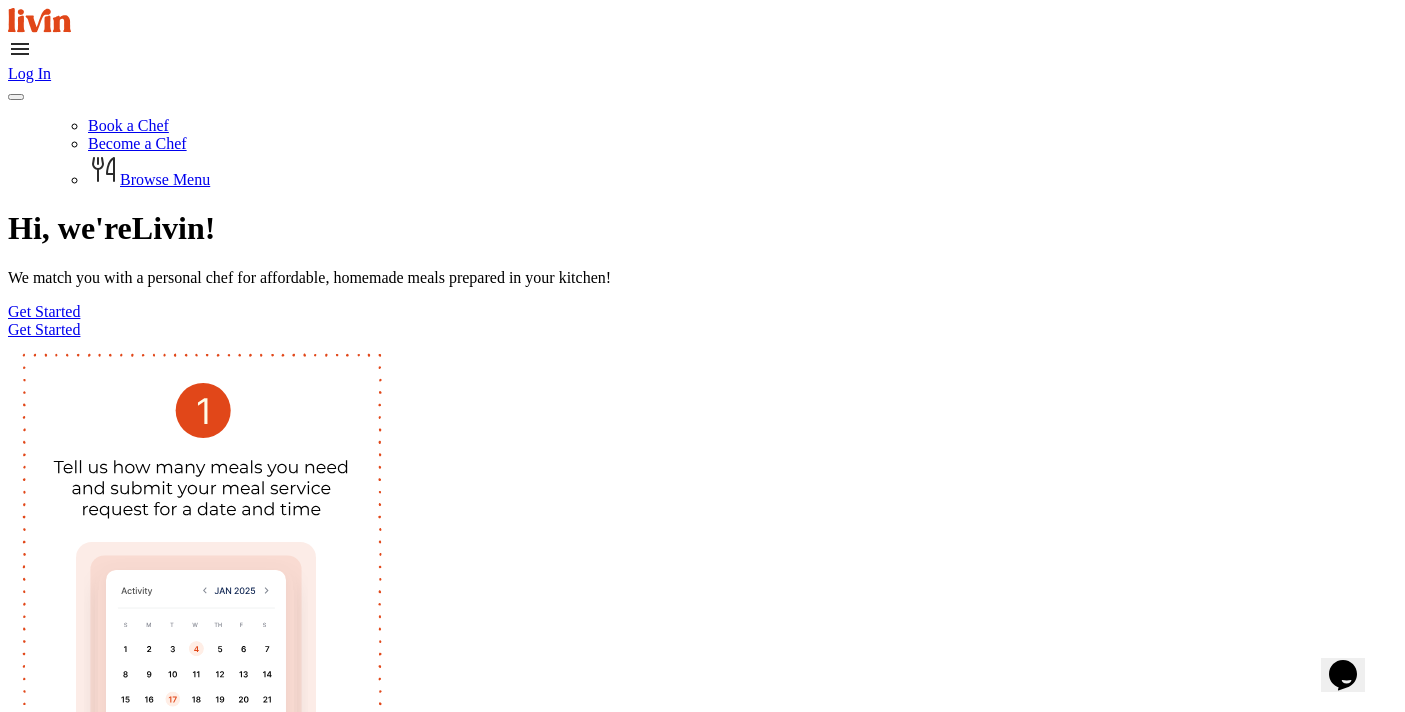 scroll, scrollTop: 0, scrollLeft: 0, axis: both 